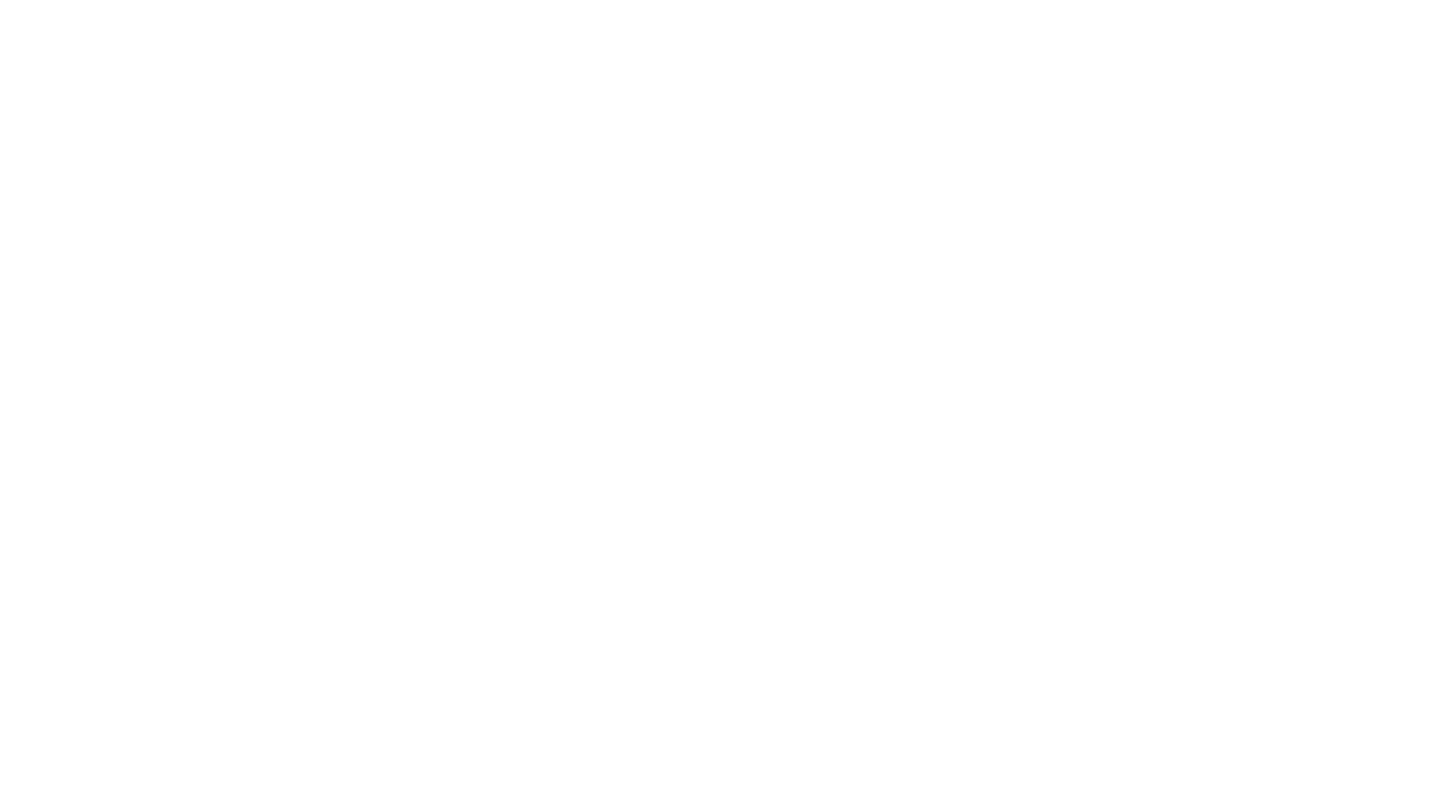 scroll, scrollTop: 0, scrollLeft: 0, axis: both 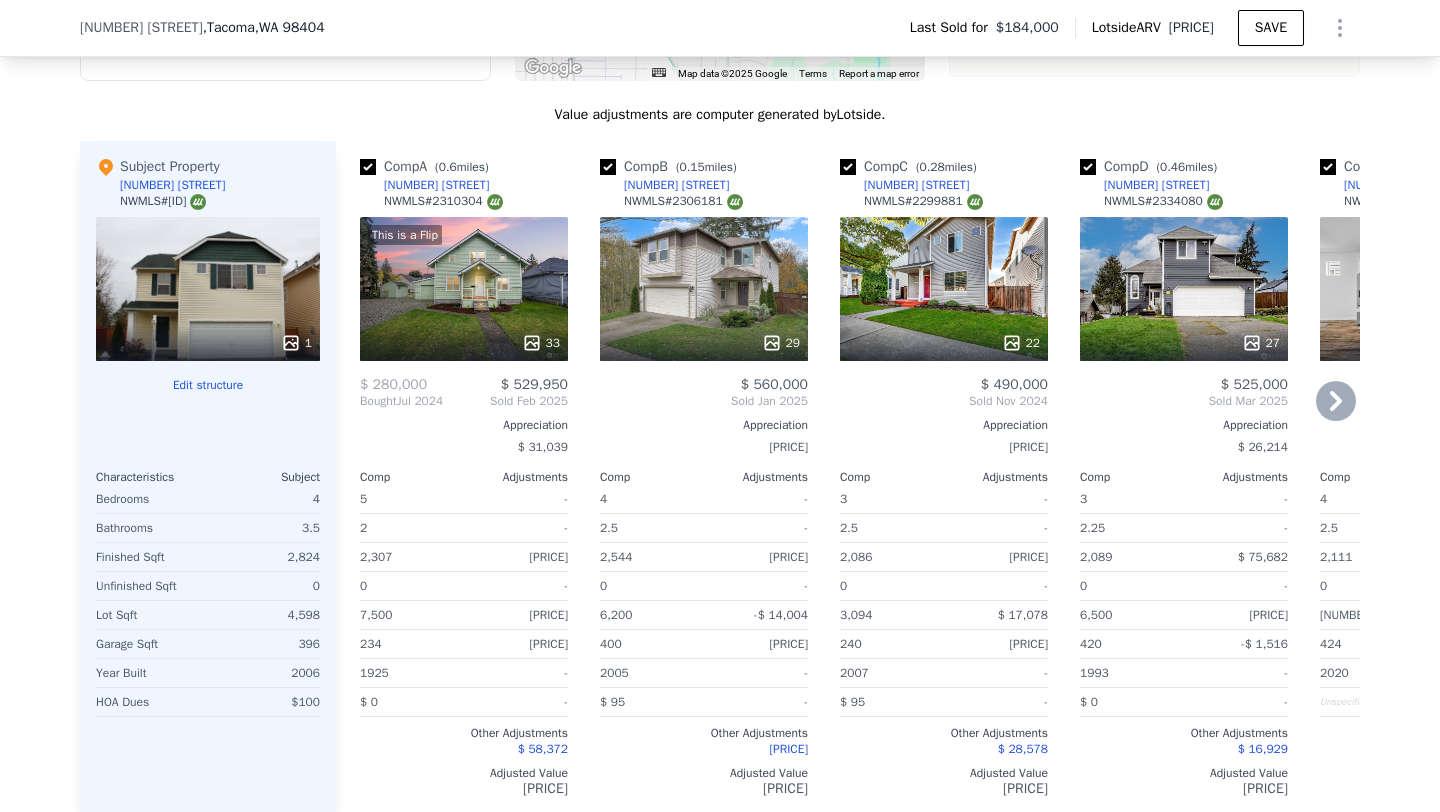 click 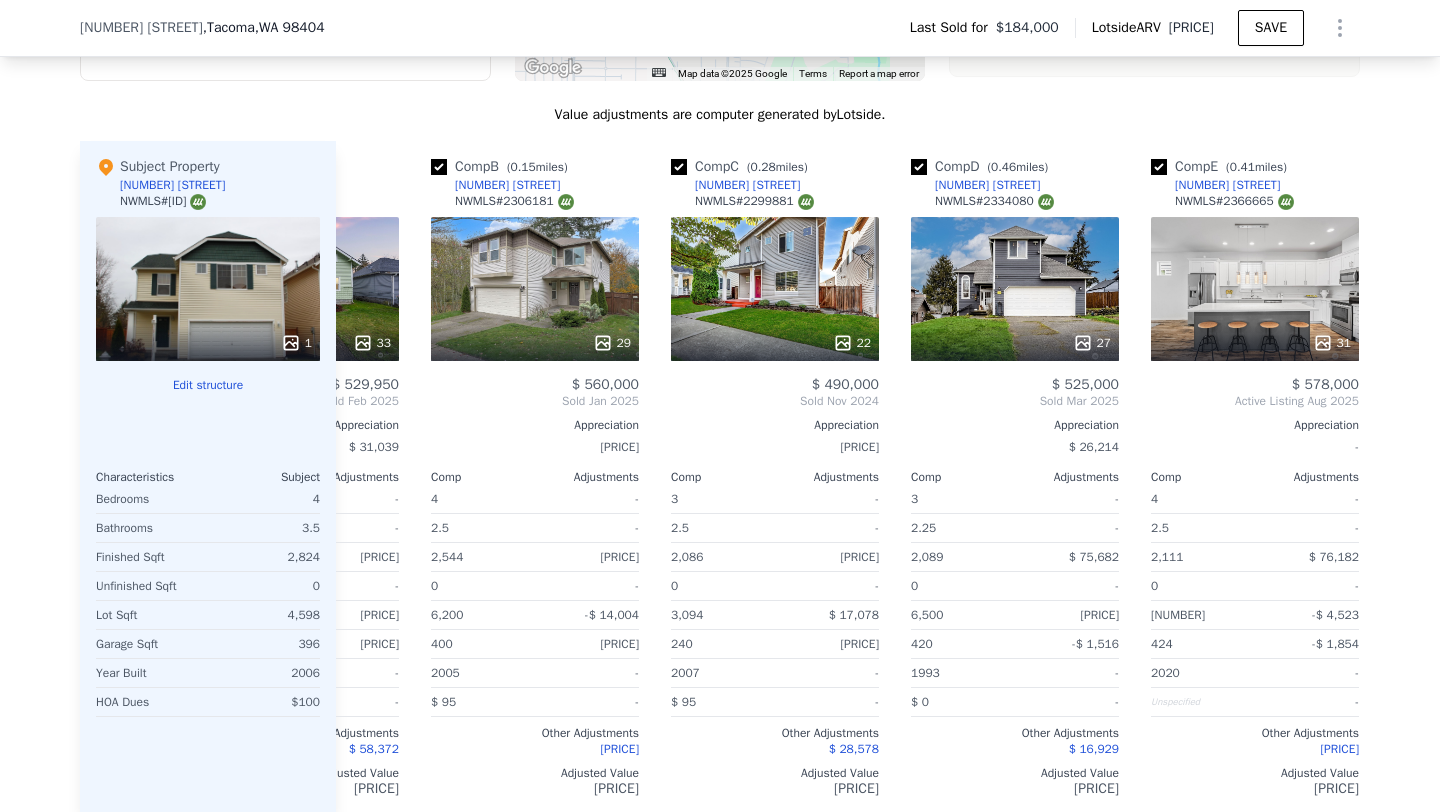 scroll, scrollTop: 0, scrollLeft: 224, axis: horizontal 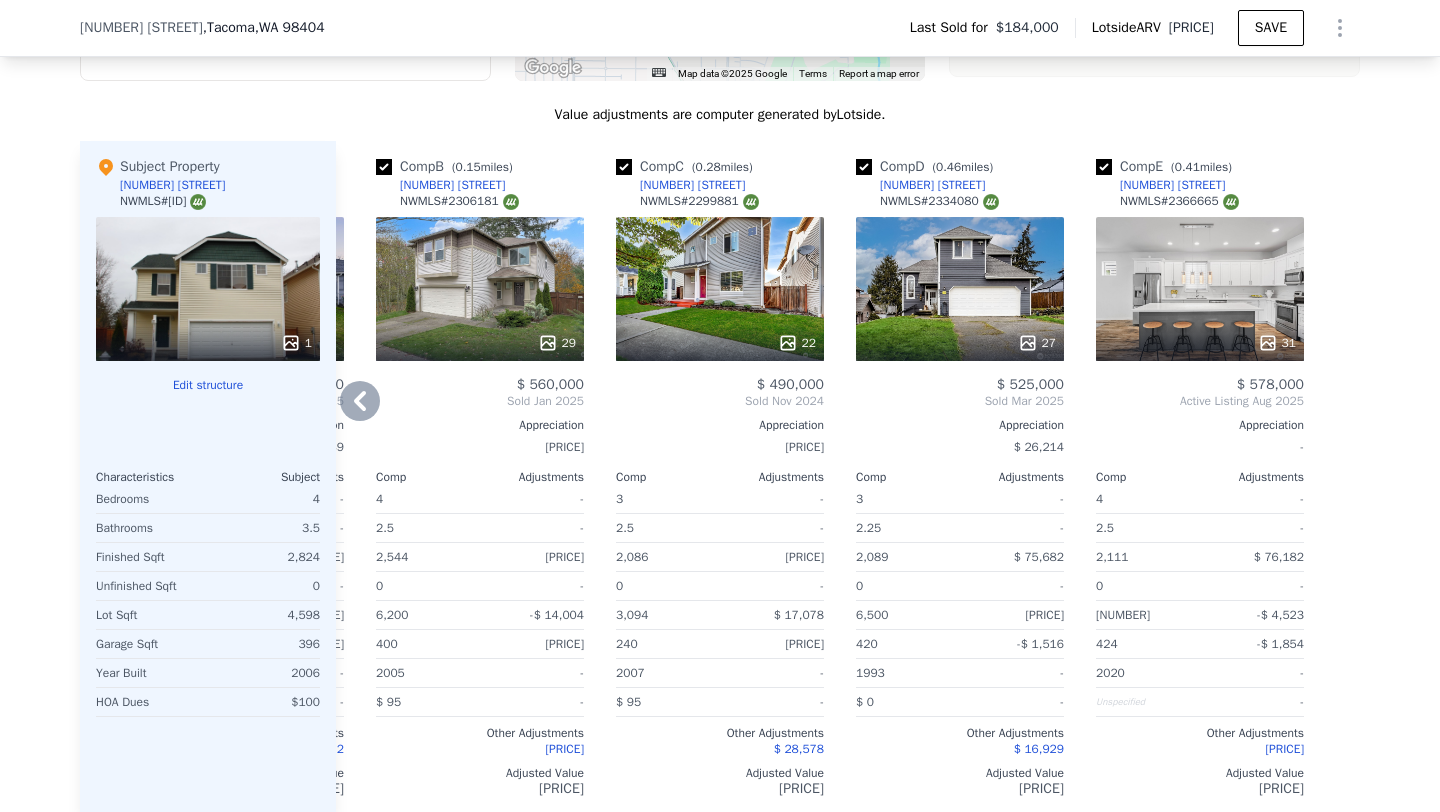 click at bounding box center [1344, 477] 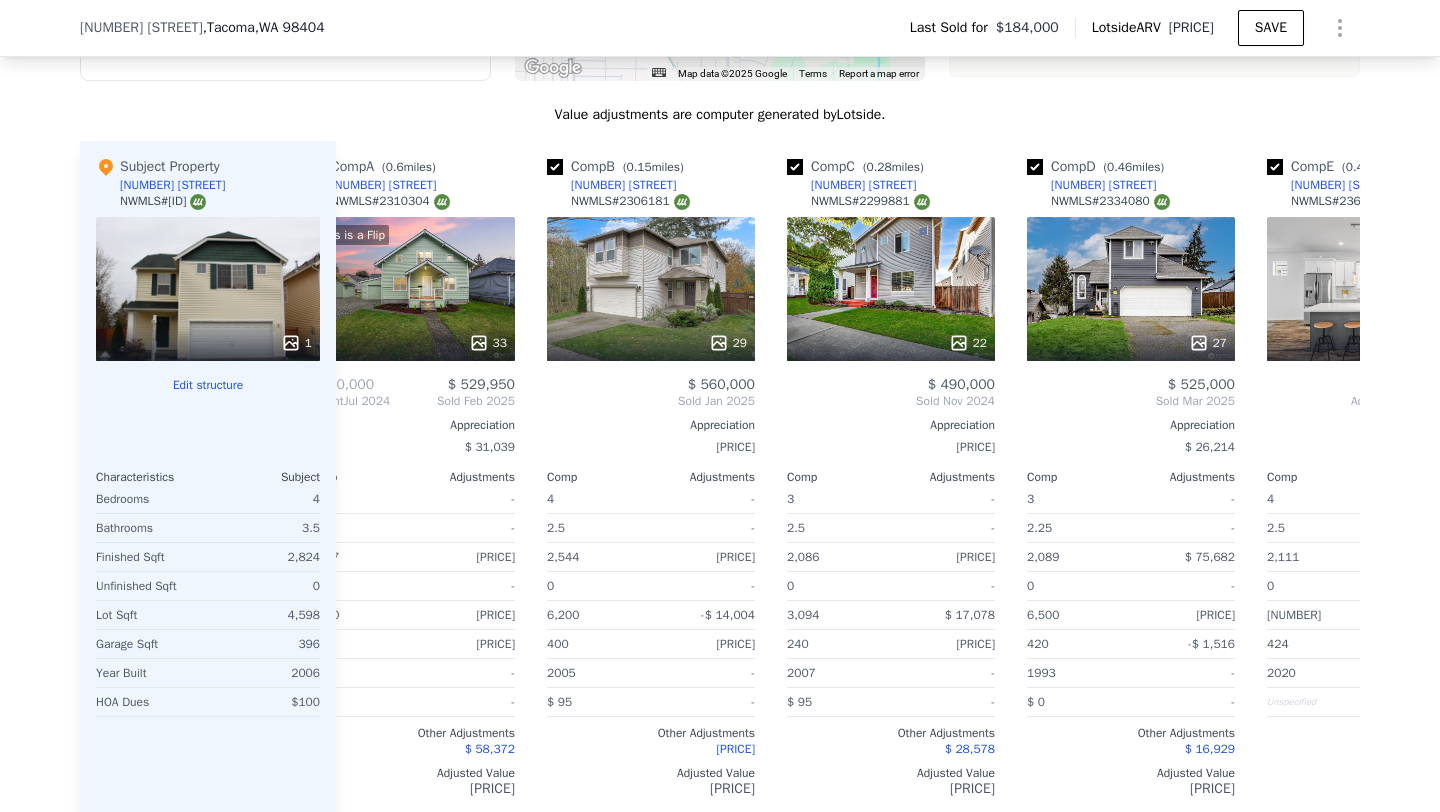 scroll, scrollTop: 0, scrollLeft: 0, axis: both 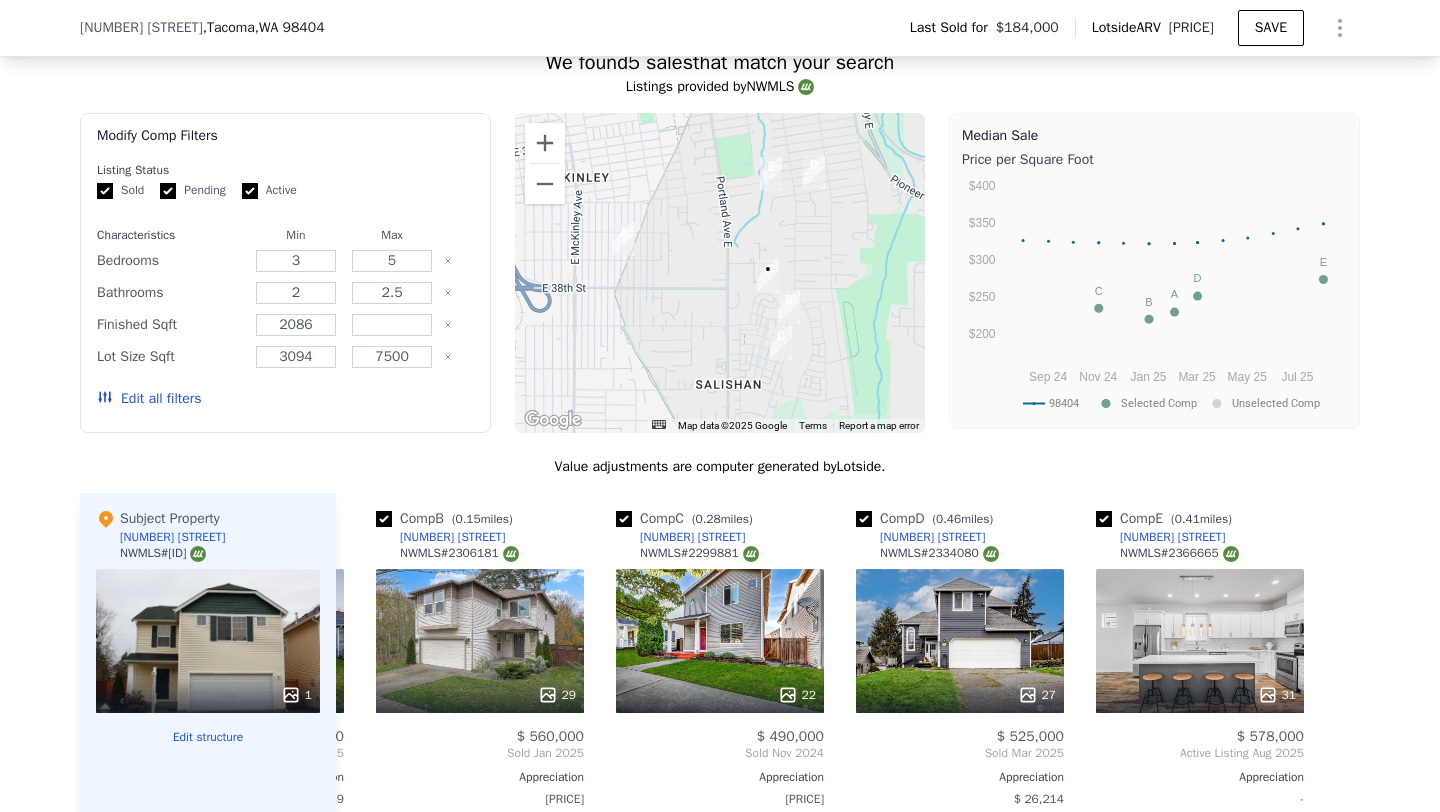 click on "1" at bounding box center [208, 641] 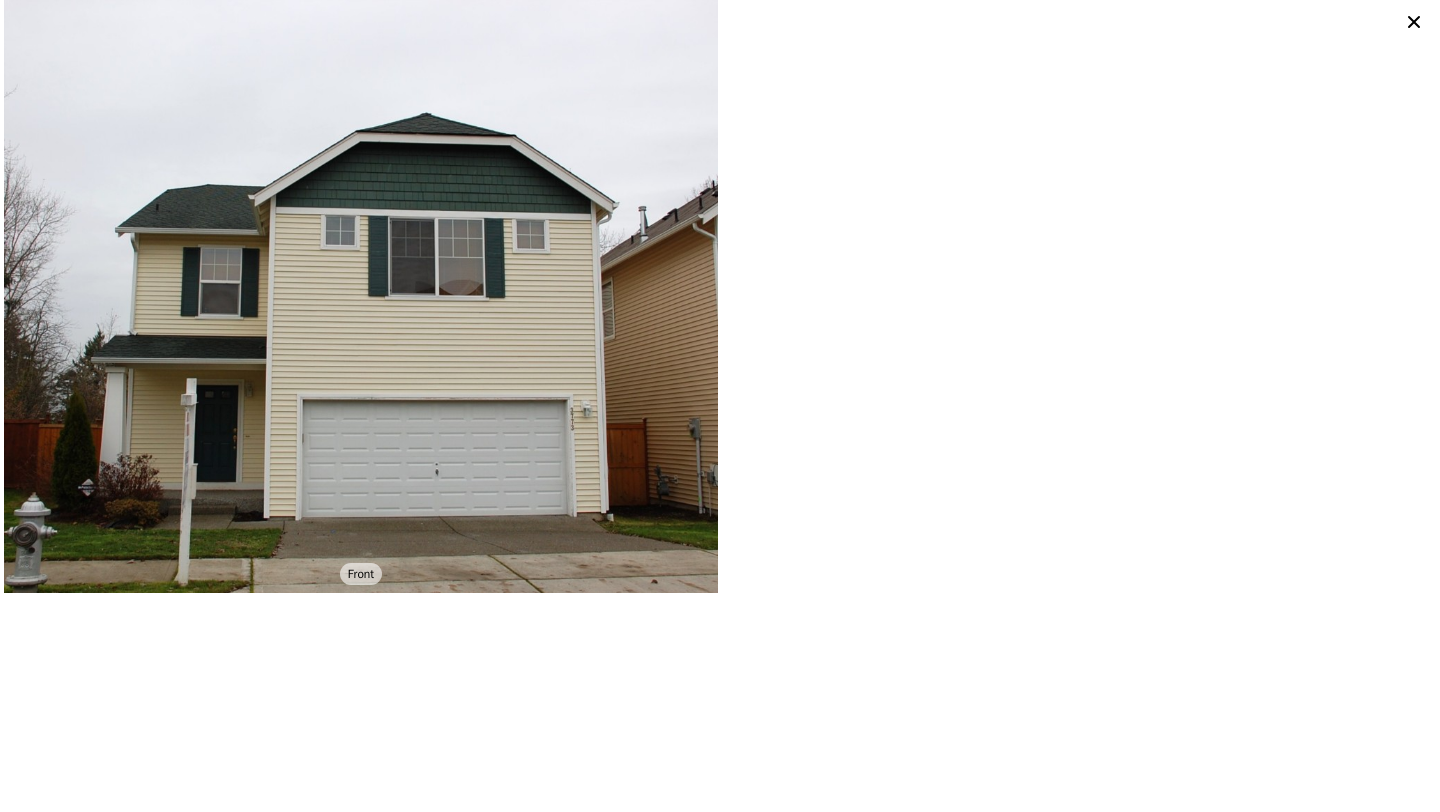 click at bounding box center [1078, 296] 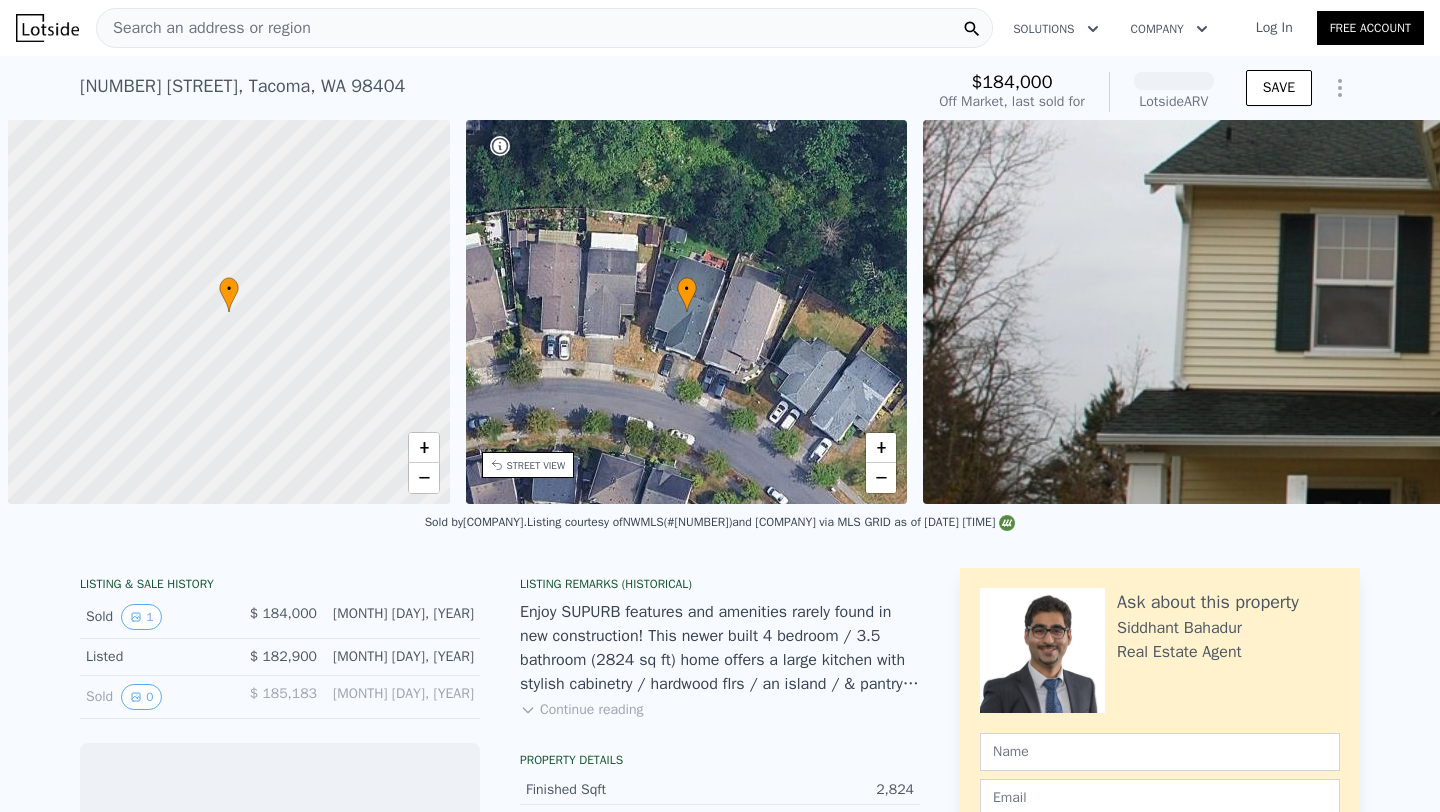 scroll, scrollTop: 0, scrollLeft: 0, axis: both 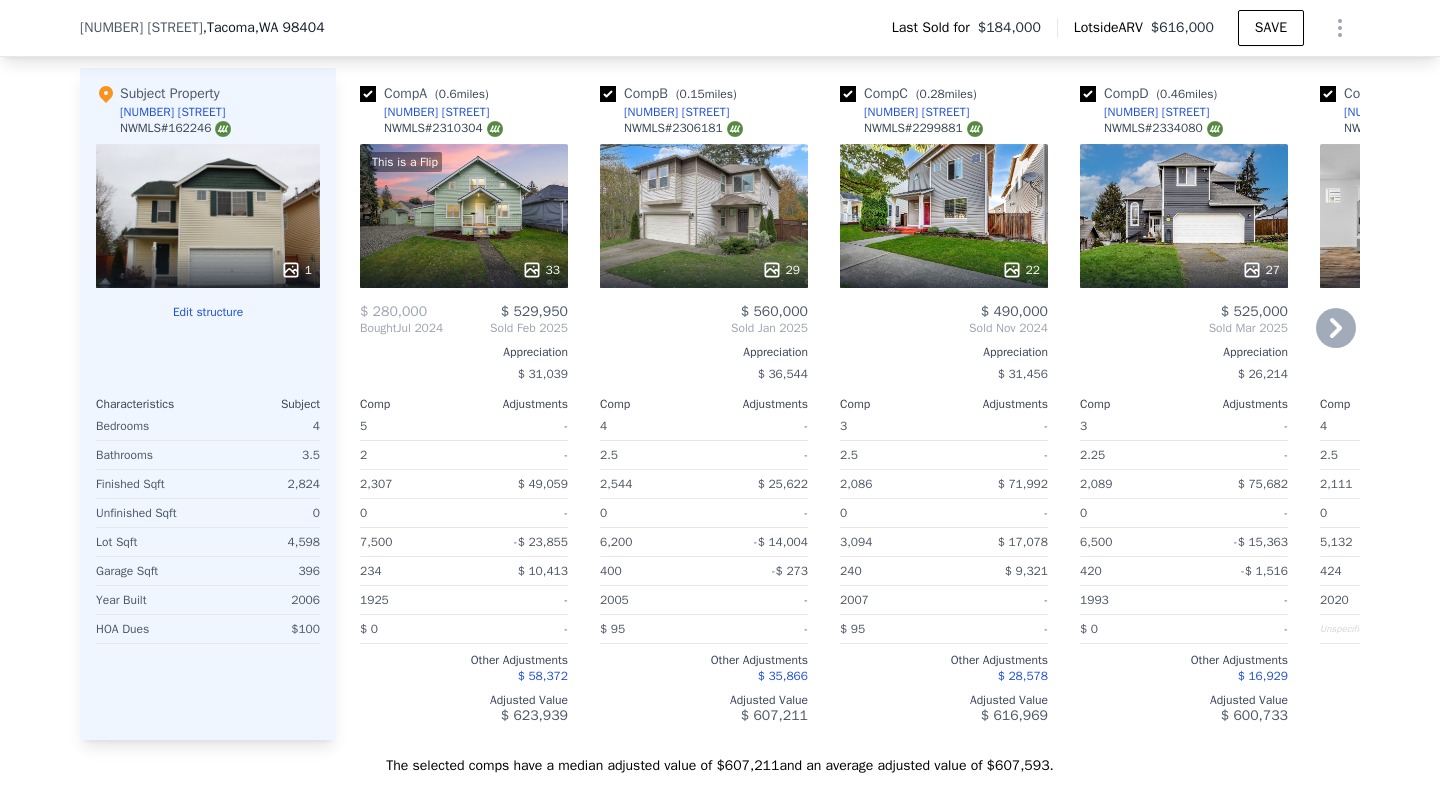 click 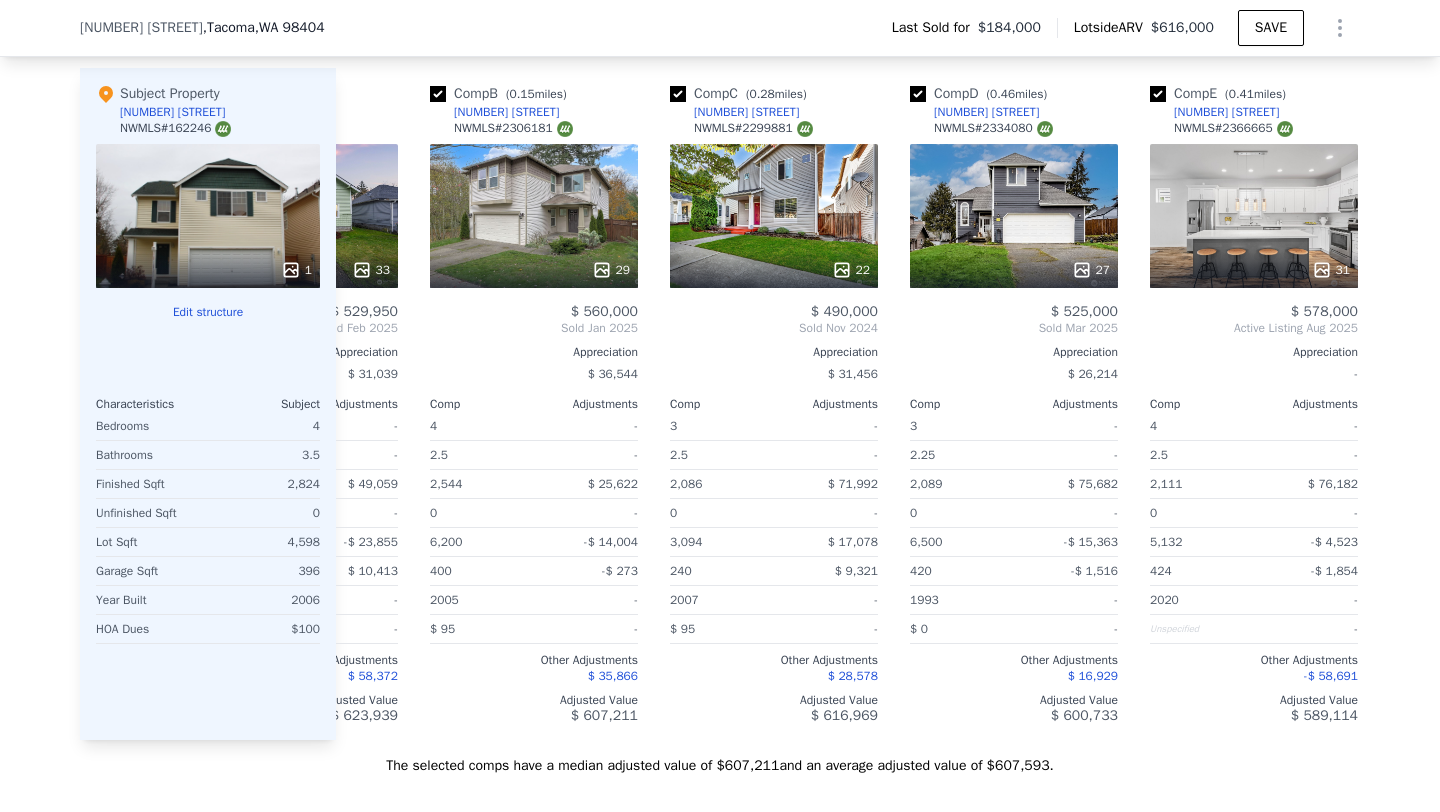scroll, scrollTop: 0, scrollLeft: 224, axis: horizontal 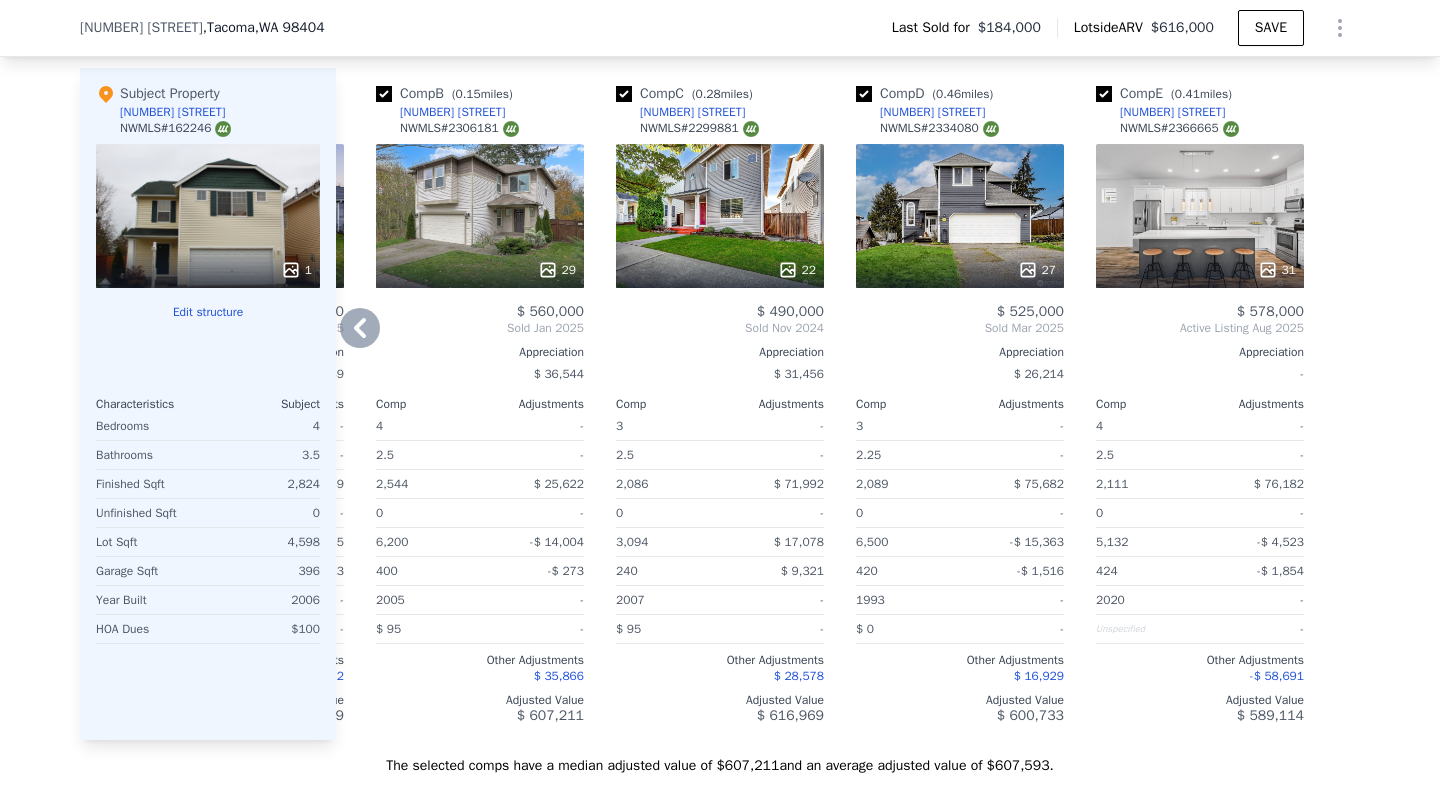 click 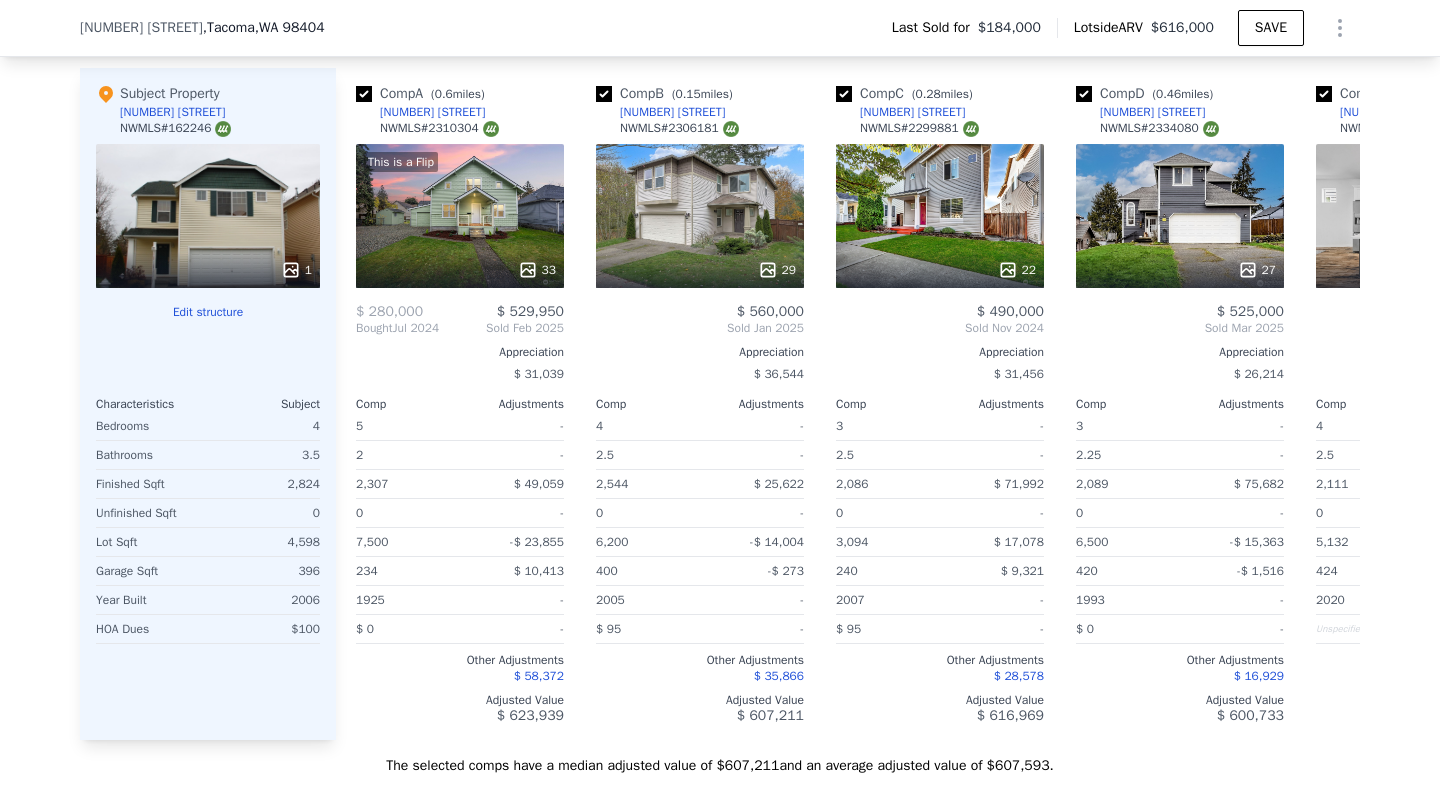 scroll, scrollTop: 0, scrollLeft: 0, axis: both 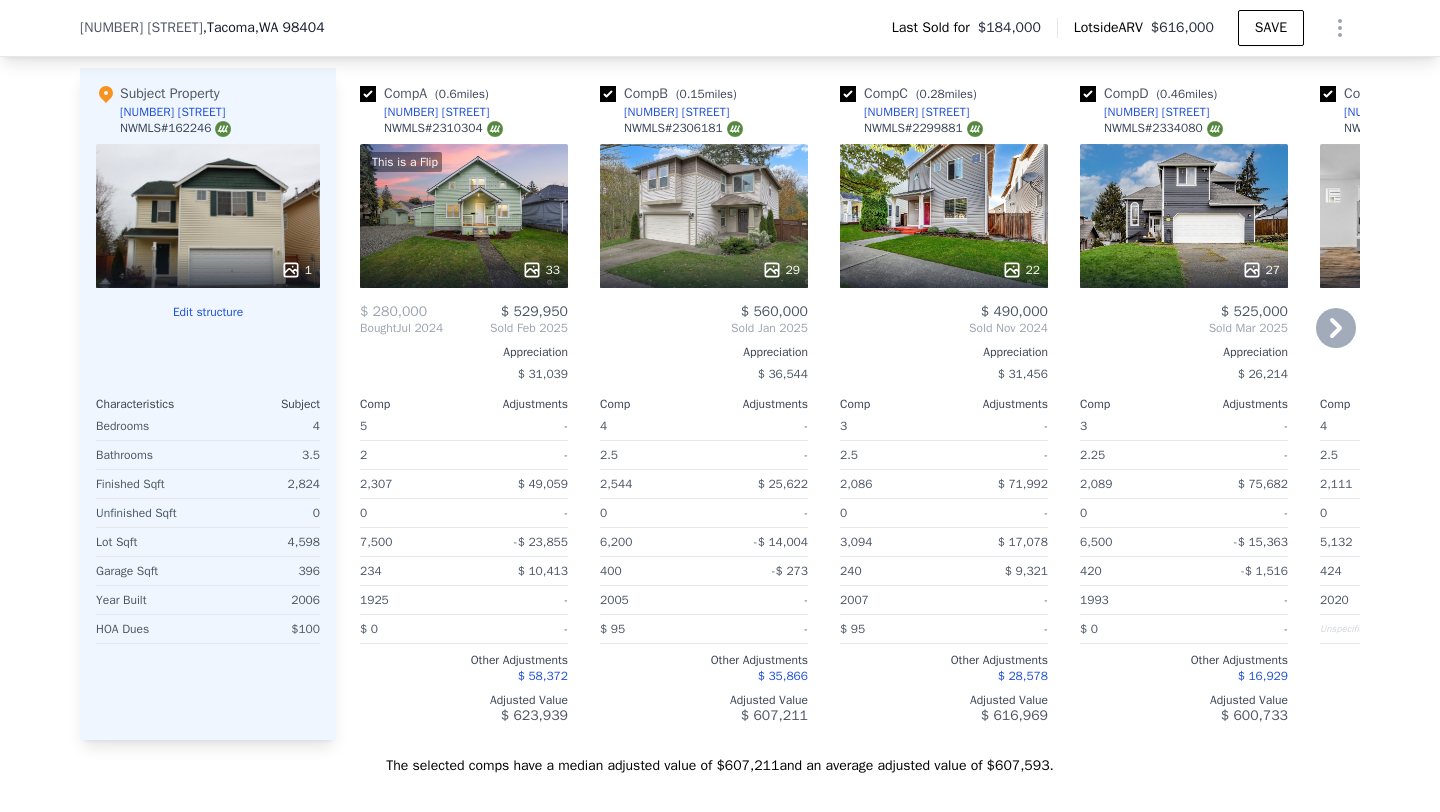 click 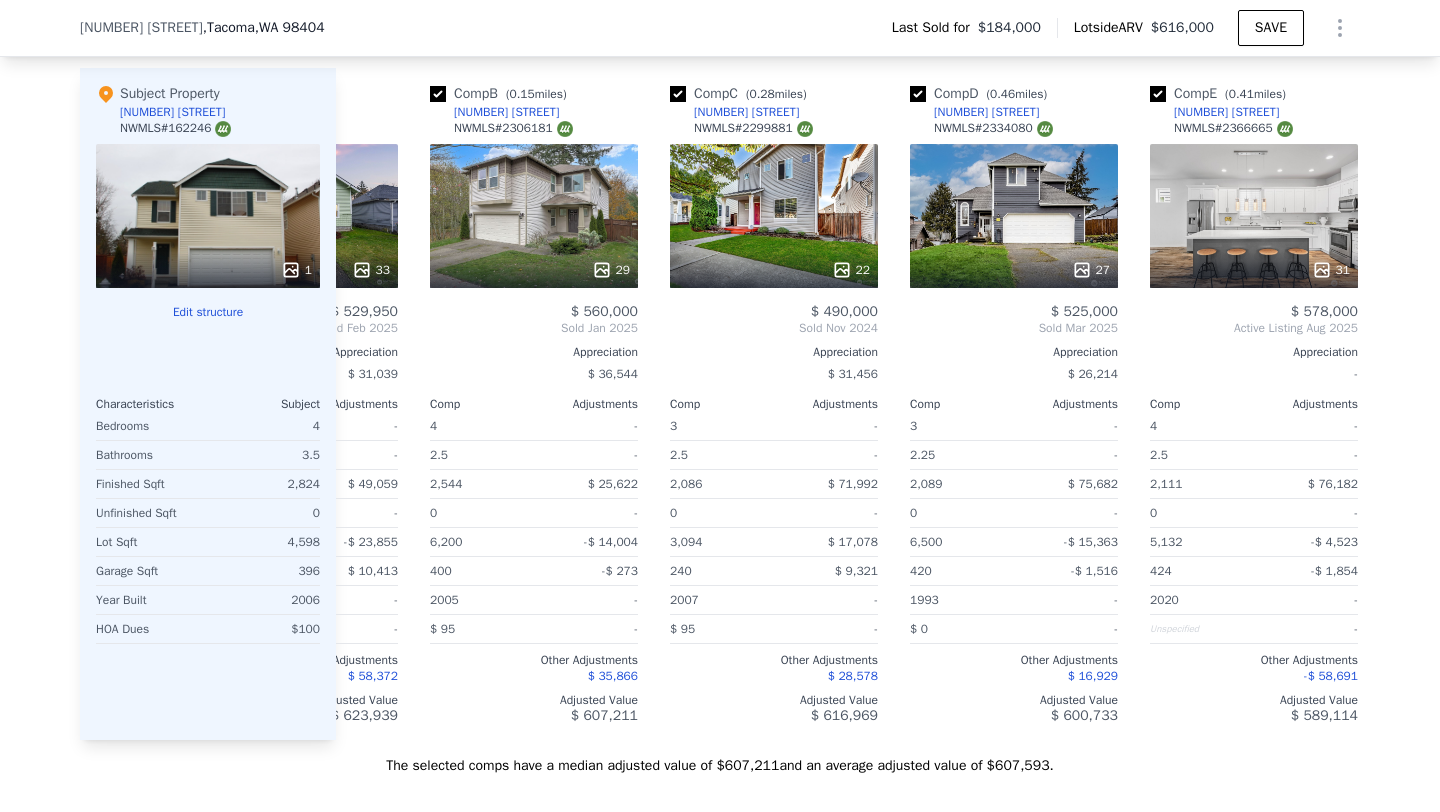 scroll, scrollTop: 0, scrollLeft: 224, axis: horizontal 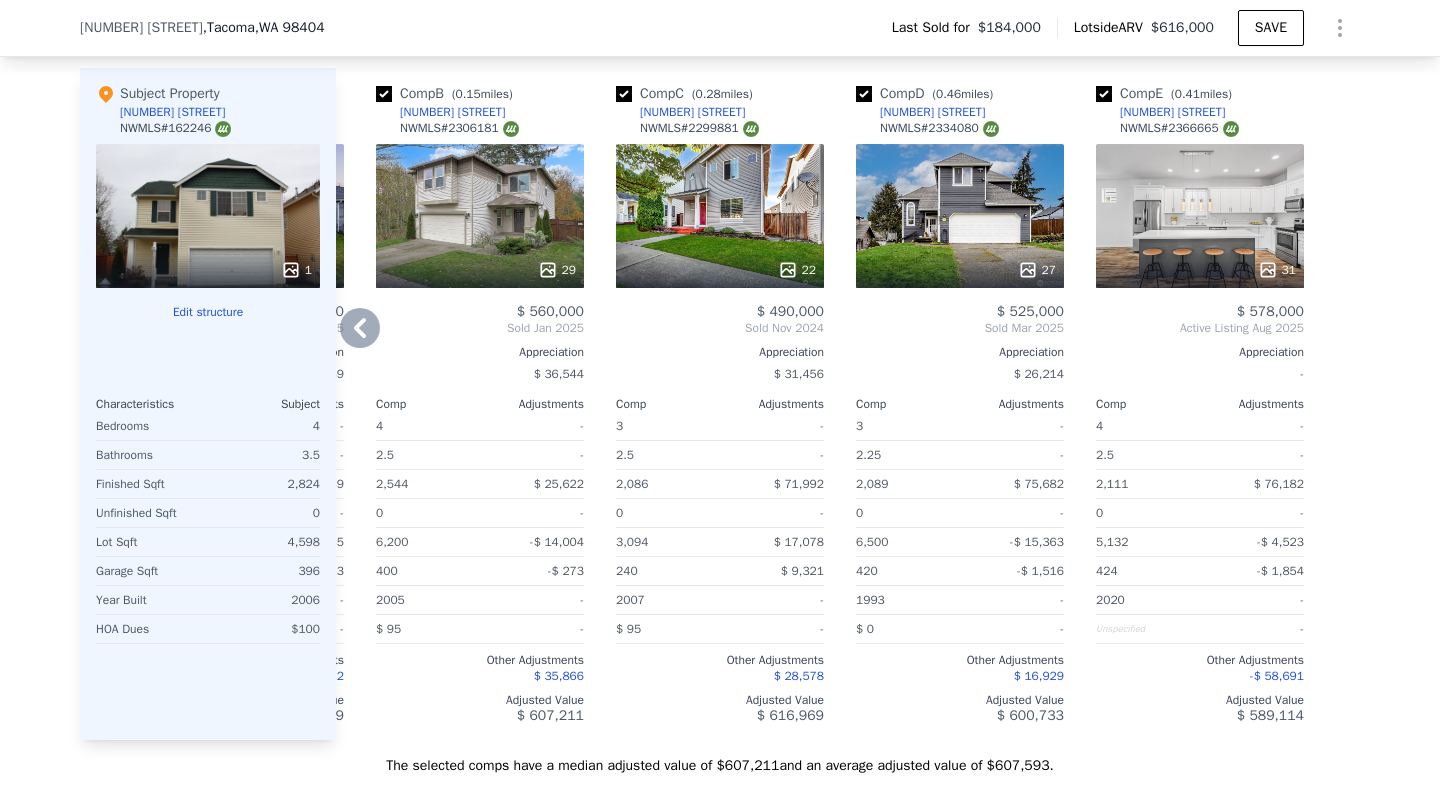 click at bounding box center (1344, 404) 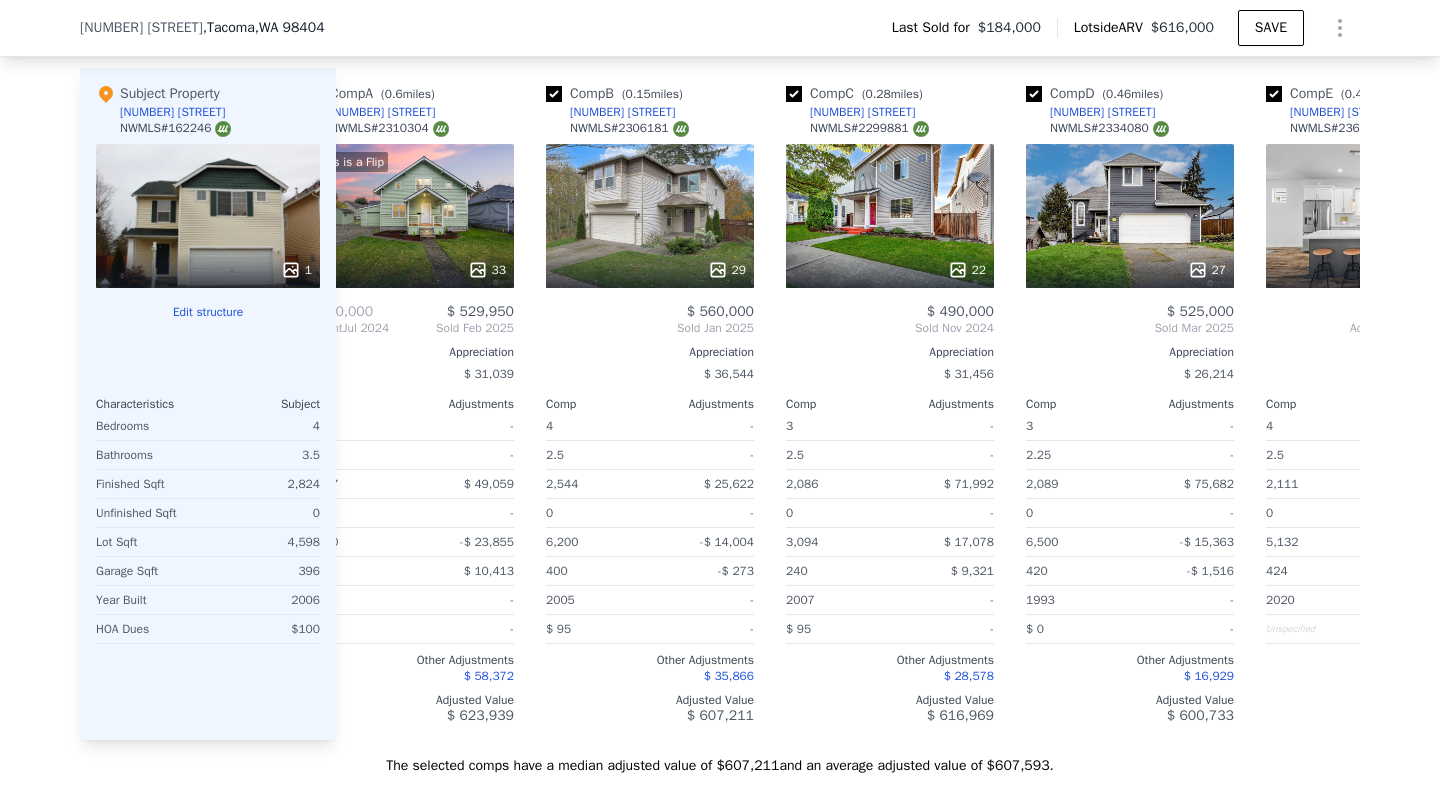 scroll, scrollTop: 0, scrollLeft: 0, axis: both 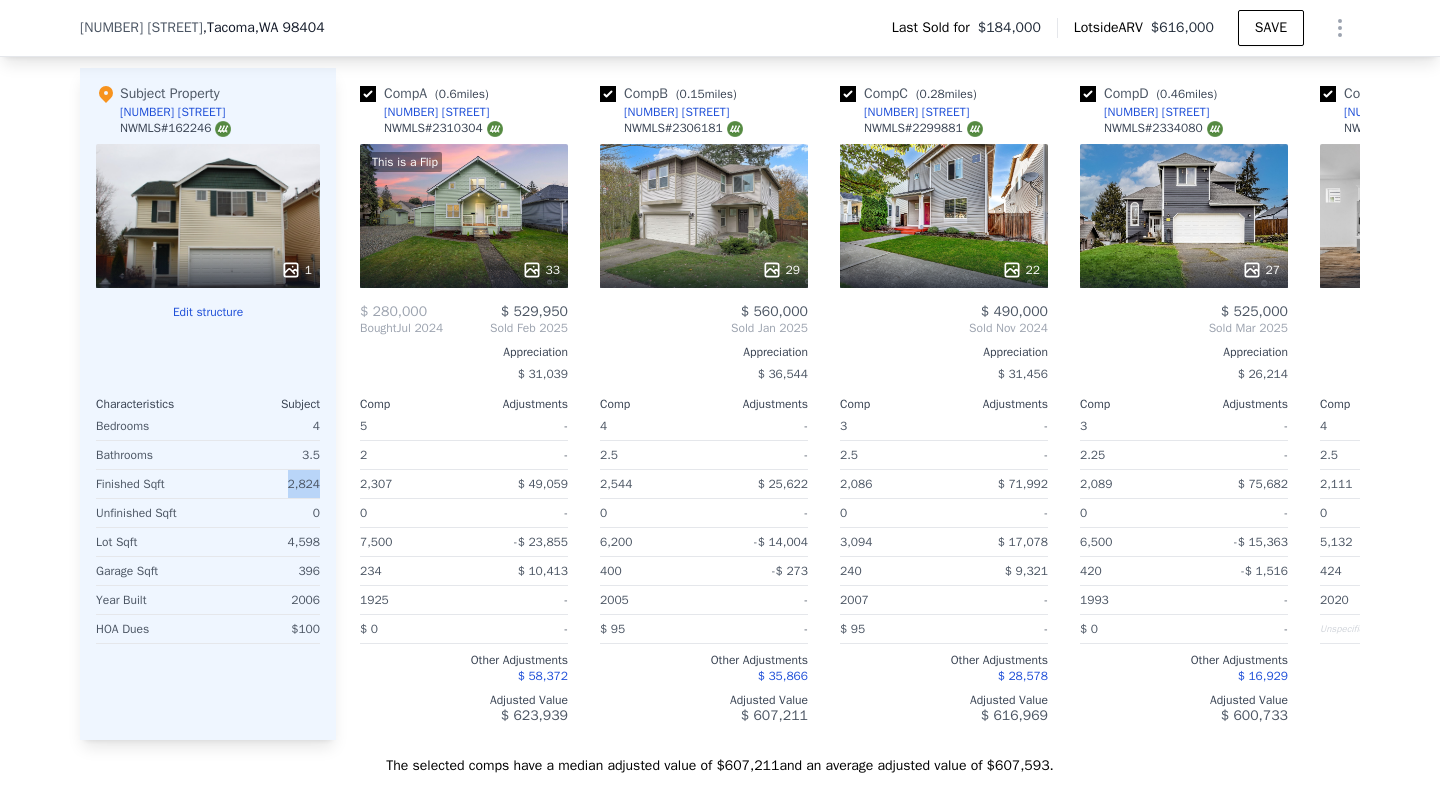 drag, startPoint x: 270, startPoint y: 502, endPoint x: 309, endPoint y: 497, distance: 39.319206 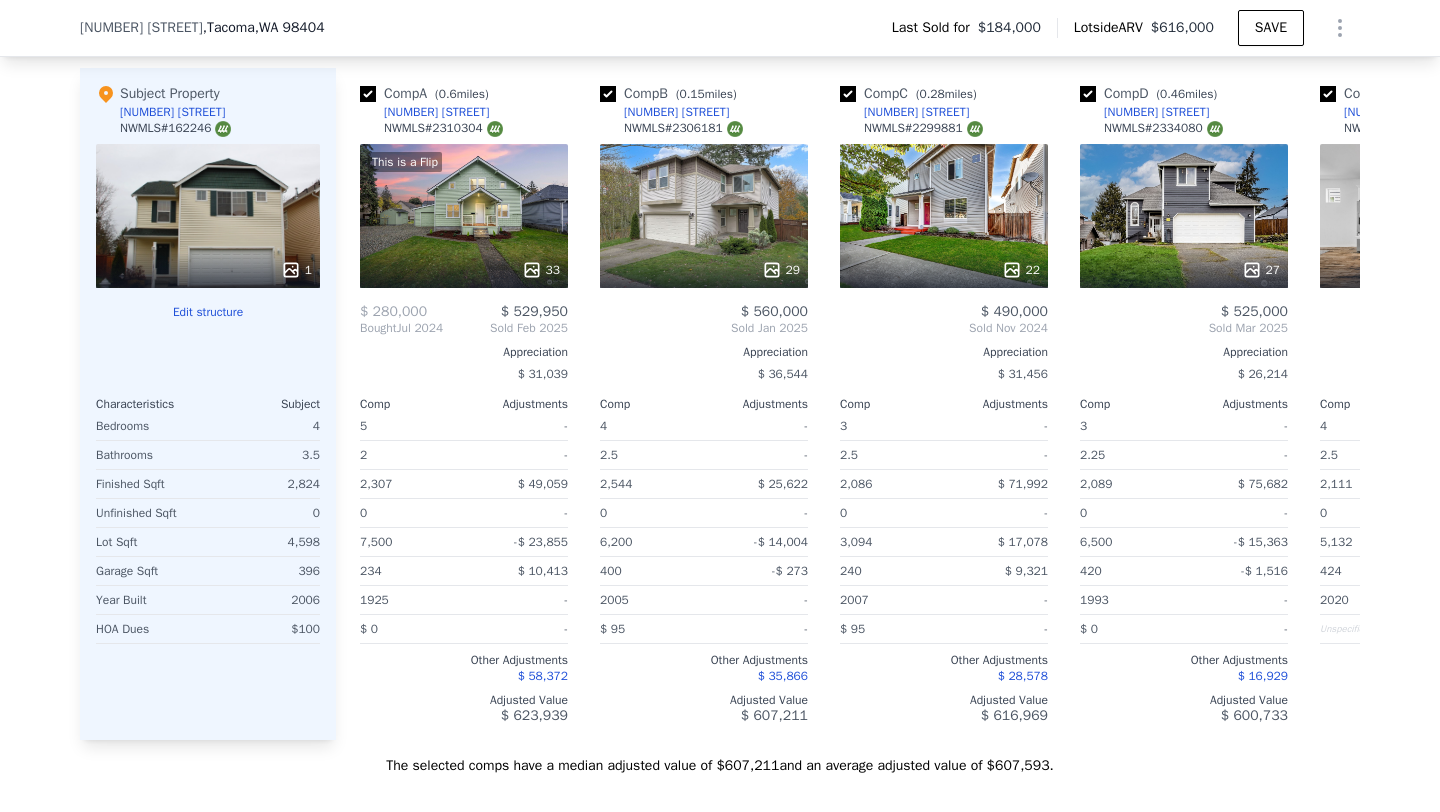 click on "1" at bounding box center (208, 216) 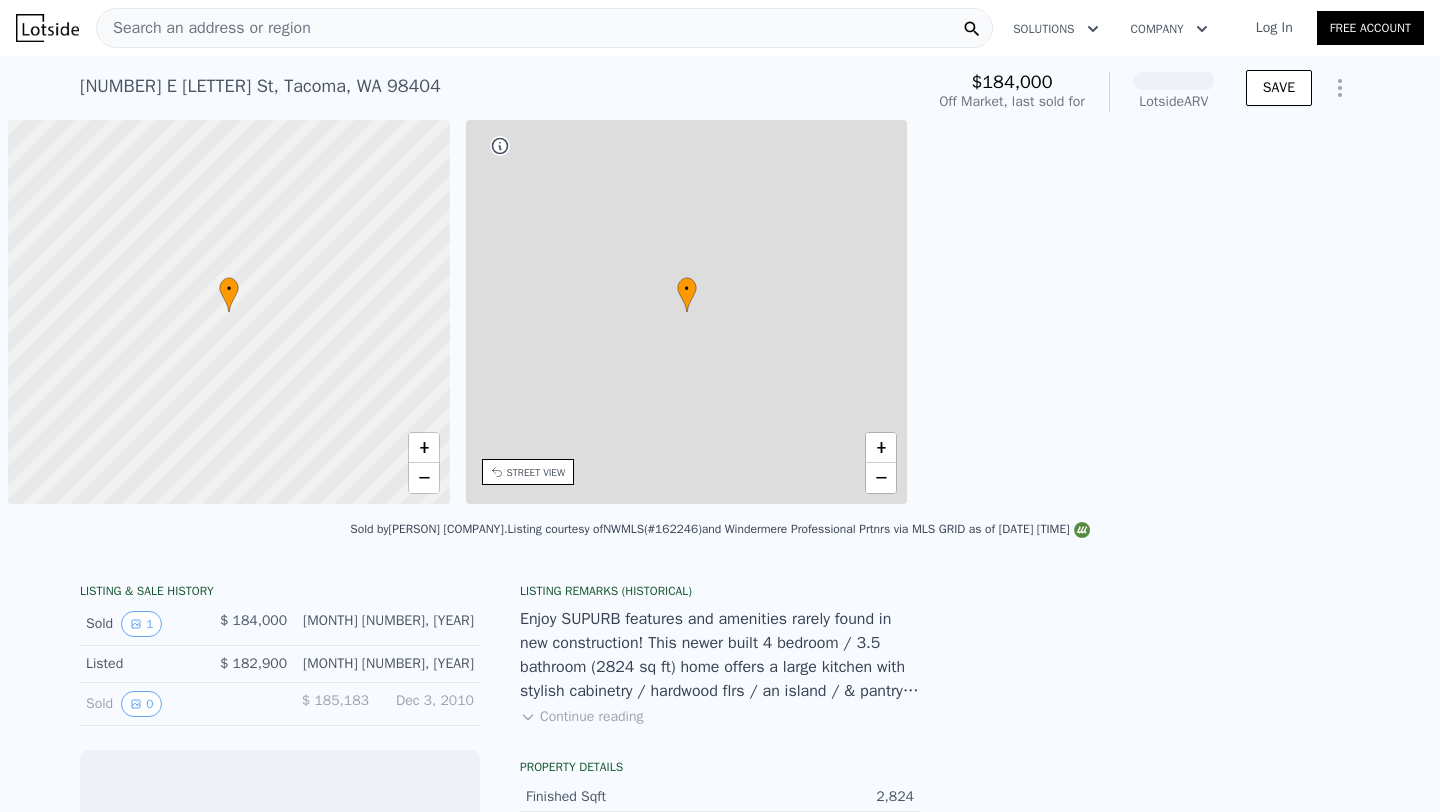 scroll, scrollTop: 0, scrollLeft: 0, axis: both 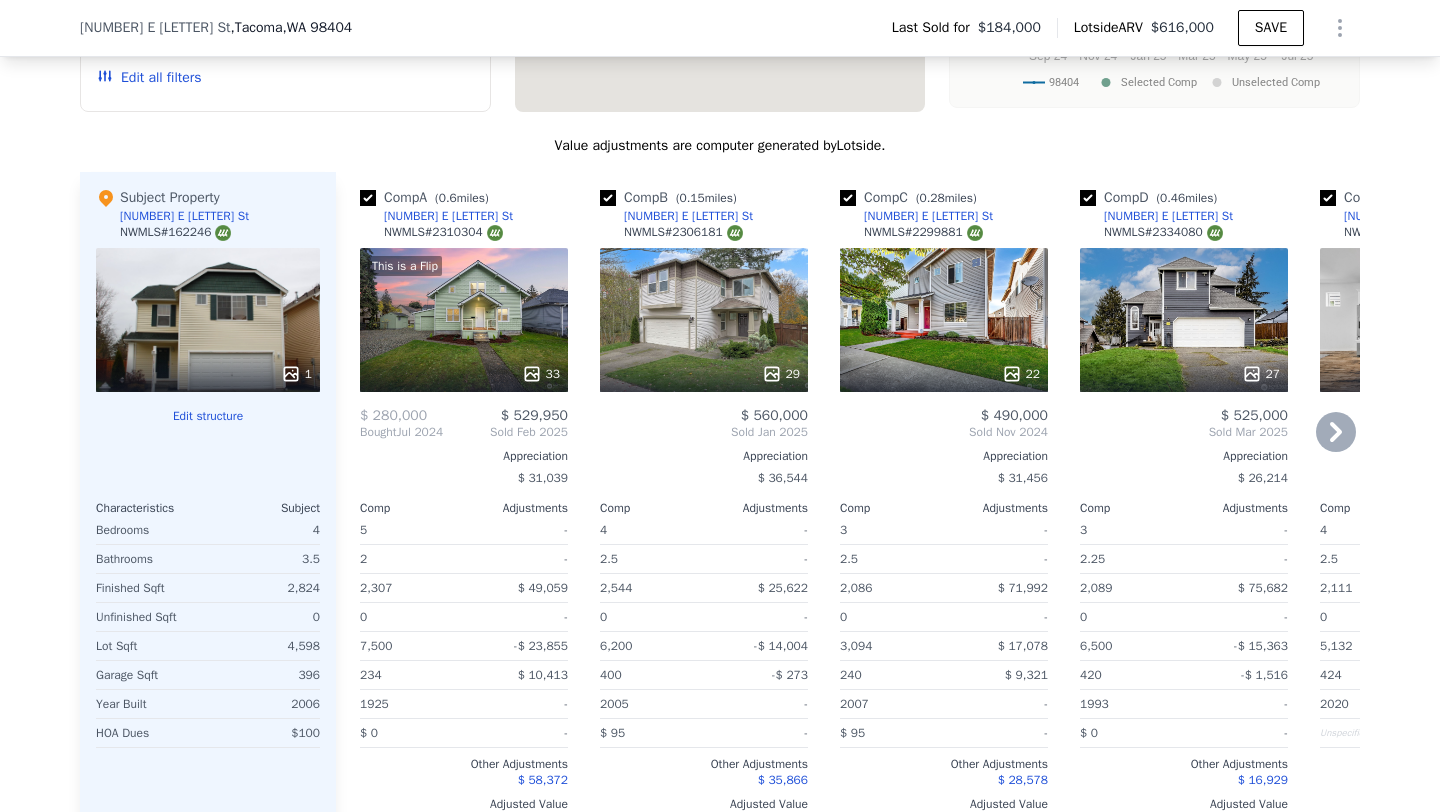 click 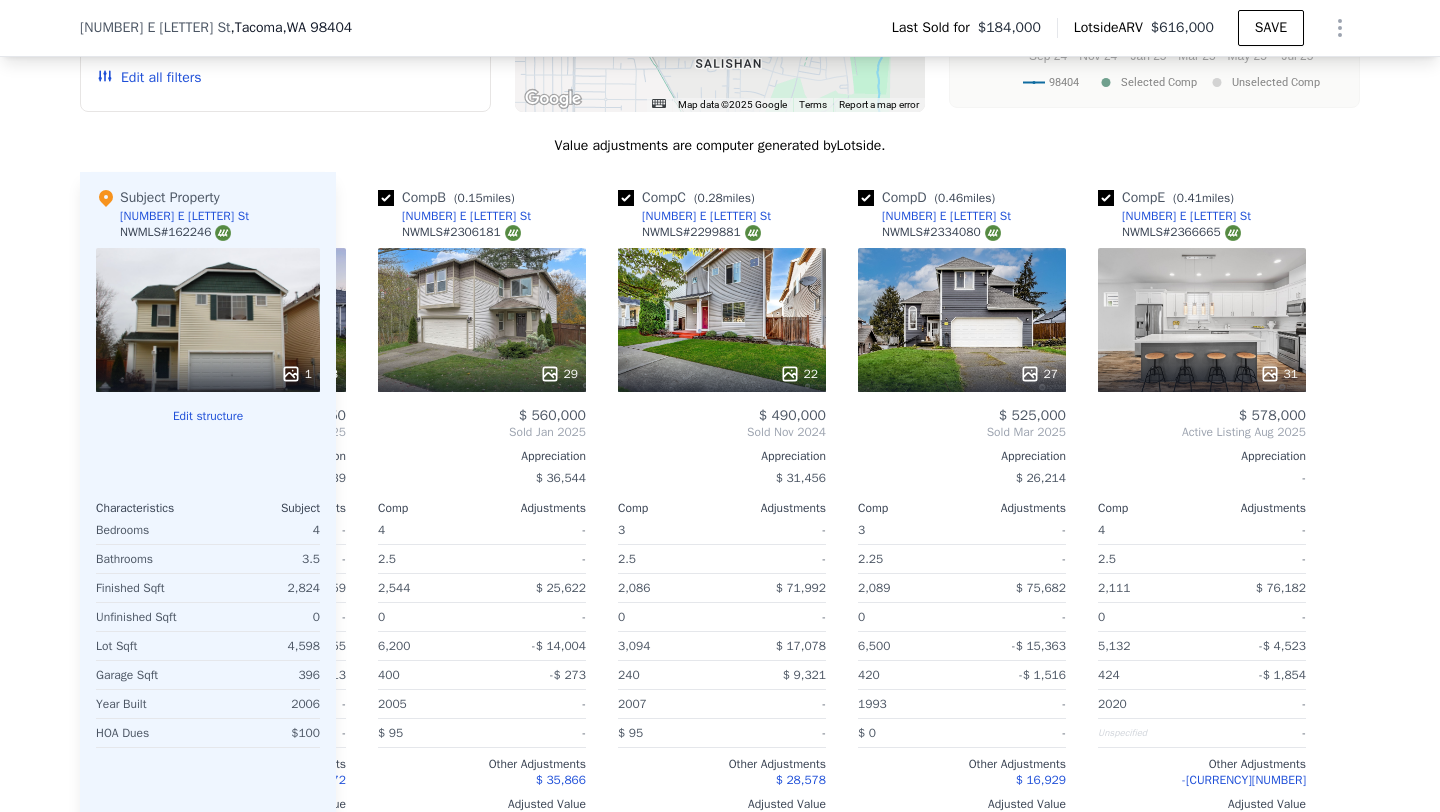 scroll, scrollTop: 0, scrollLeft: 224, axis: horizontal 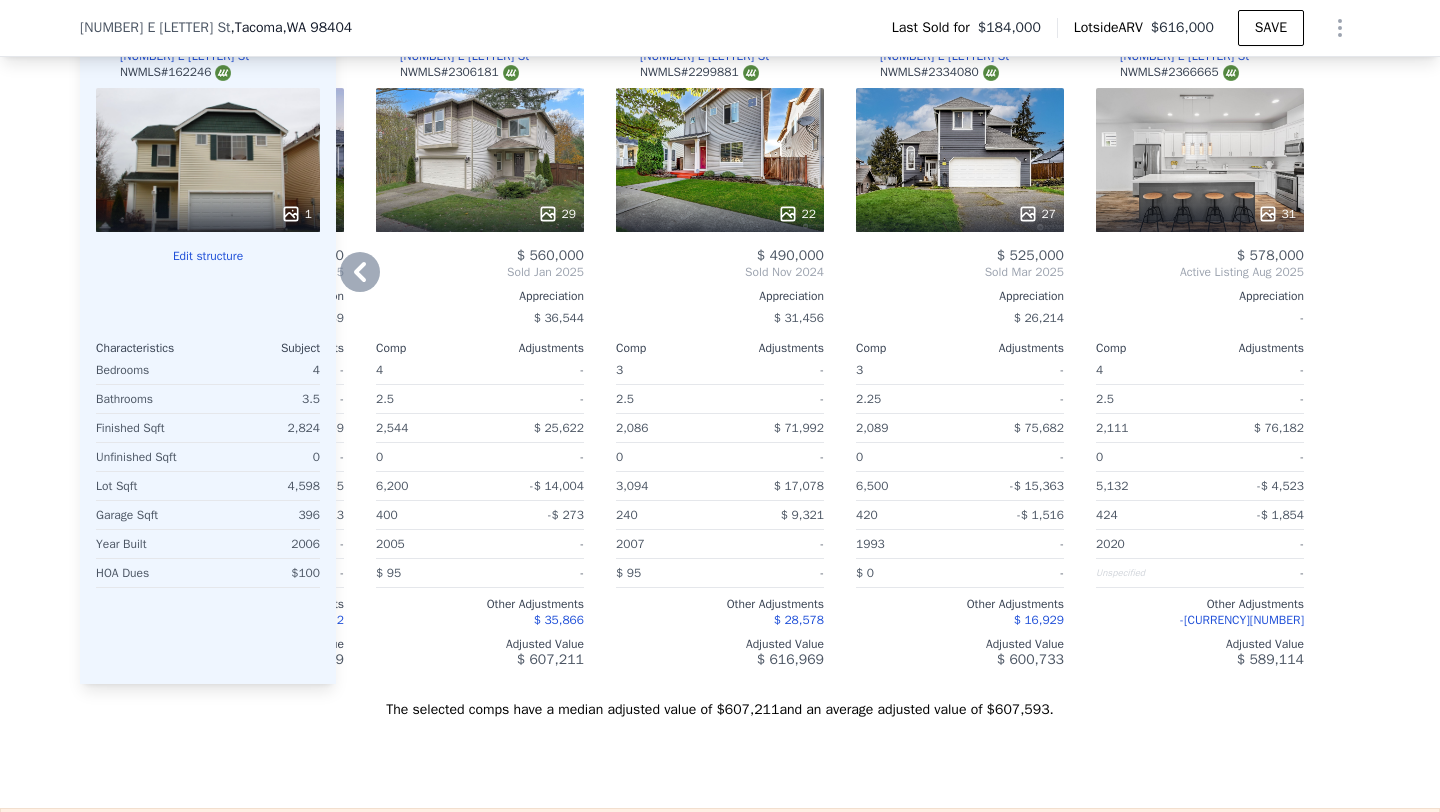 click 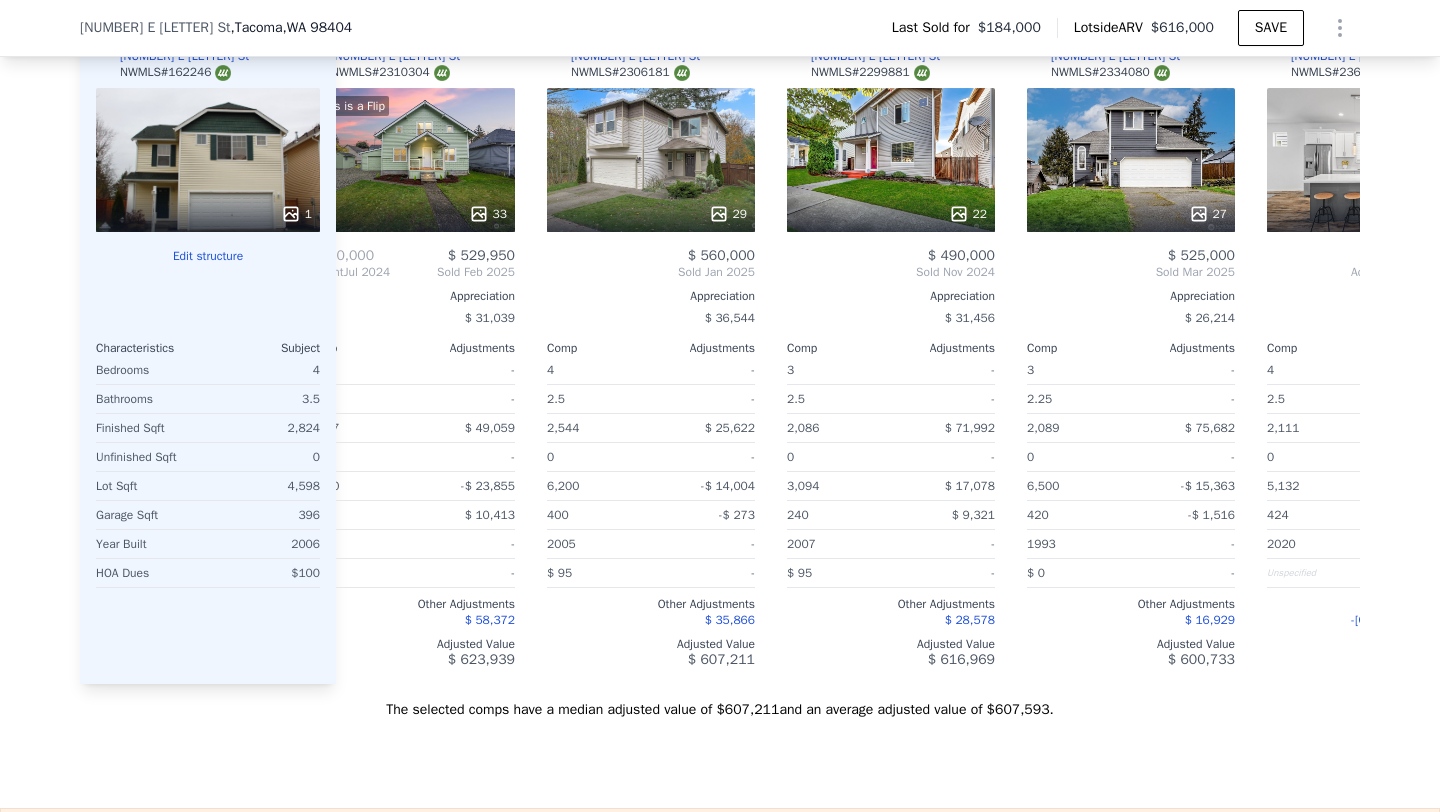 scroll, scrollTop: 0, scrollLeft: 0, axis: both 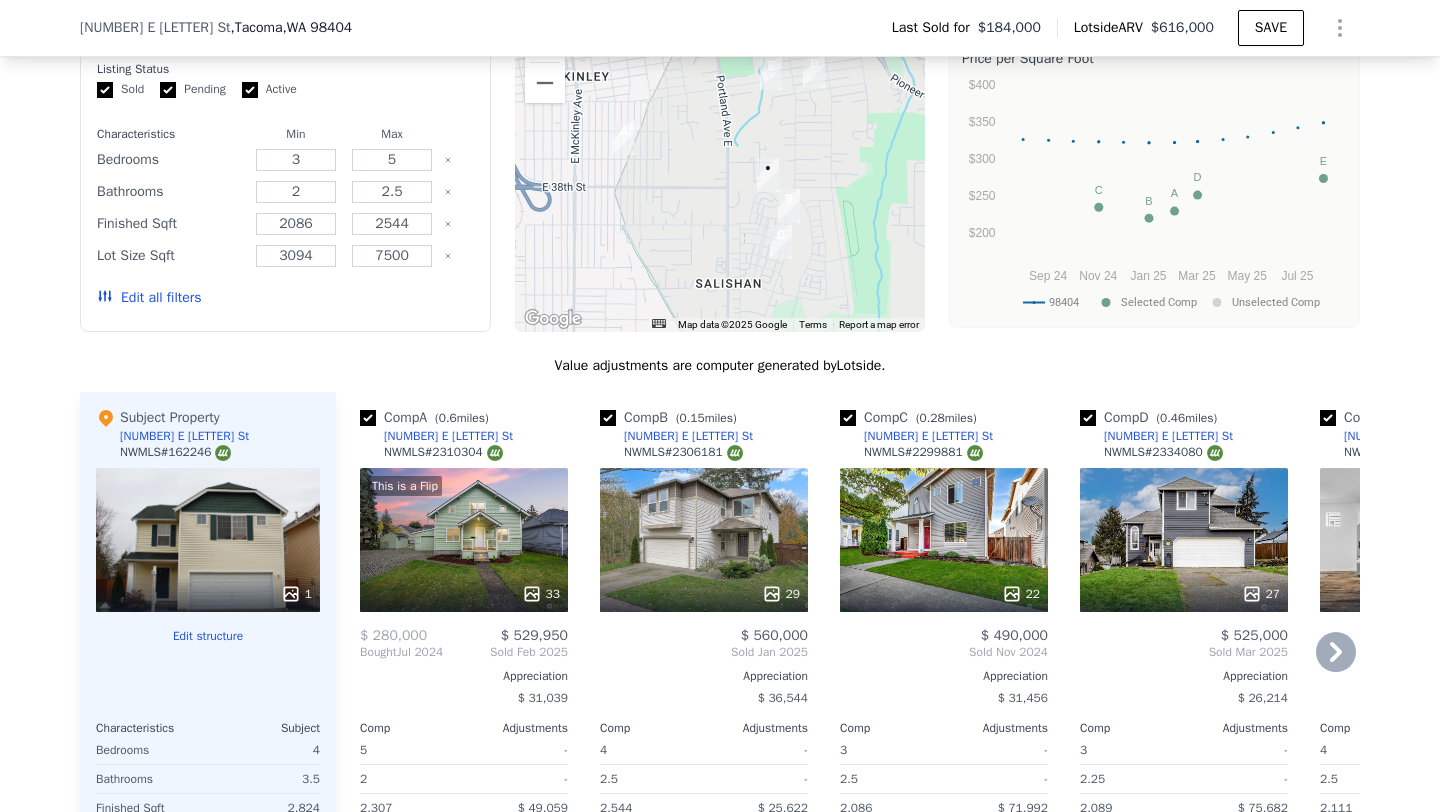 click at bounding box center [771, 73] 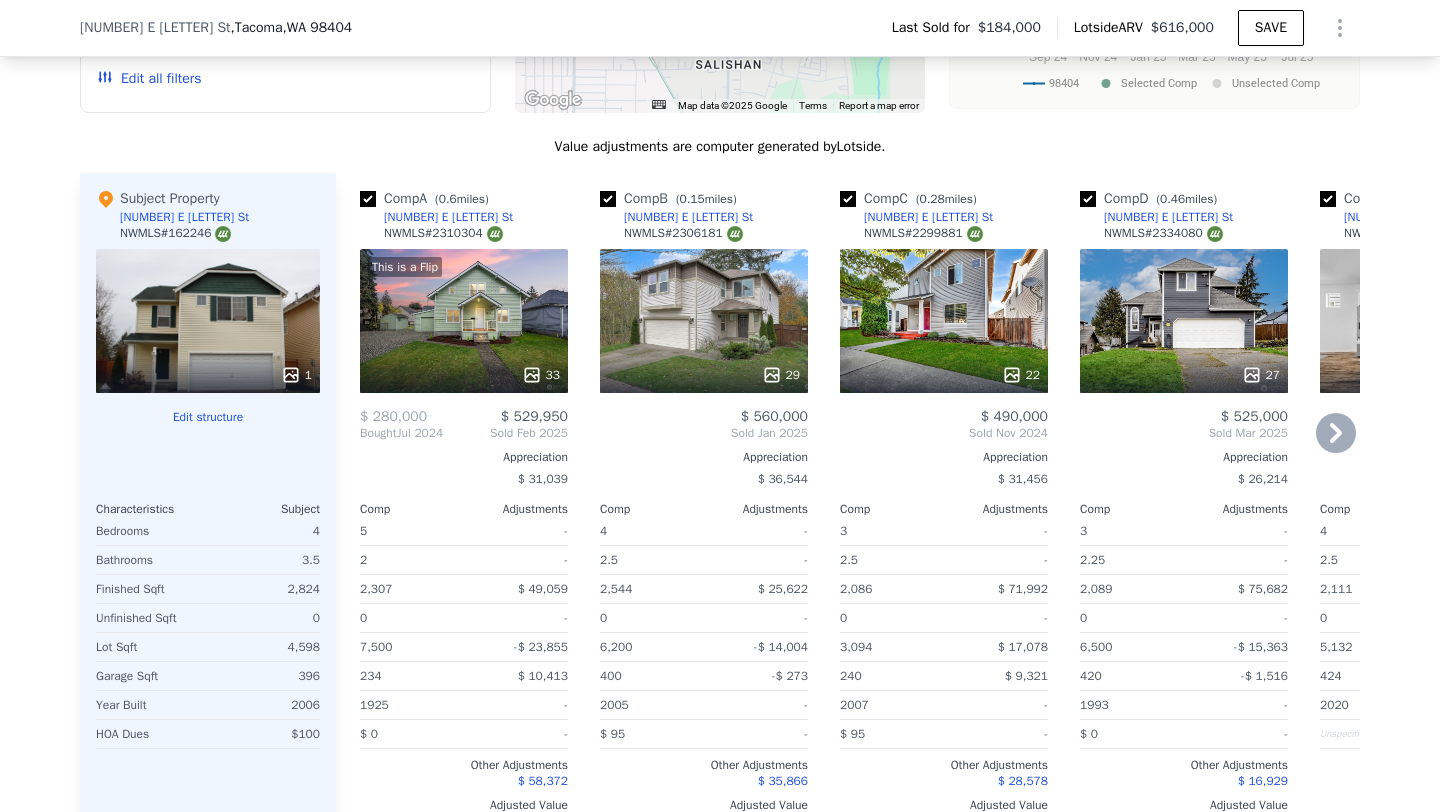scroll, scrollTop: 1980, scrollLeft: 0, axis: vertical 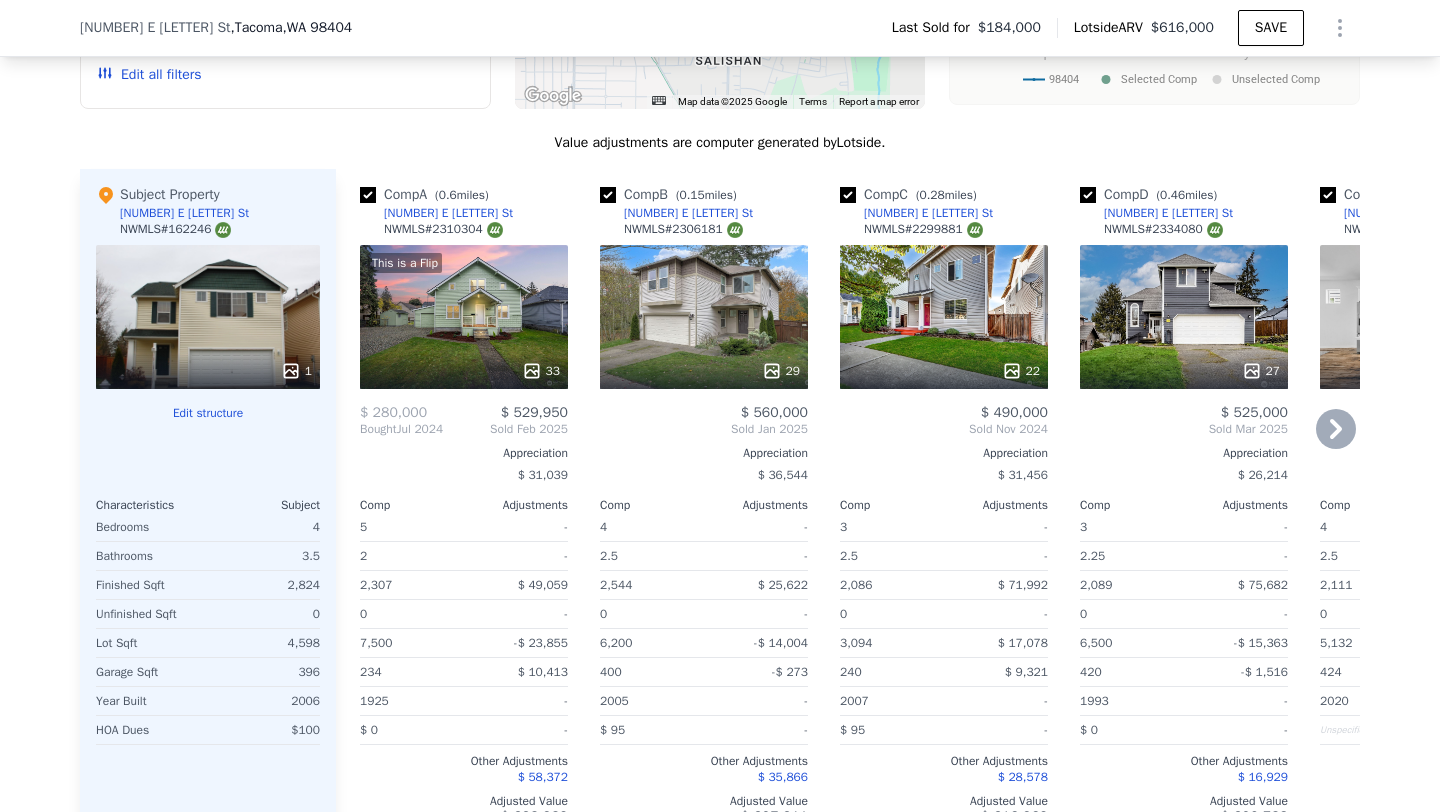 click 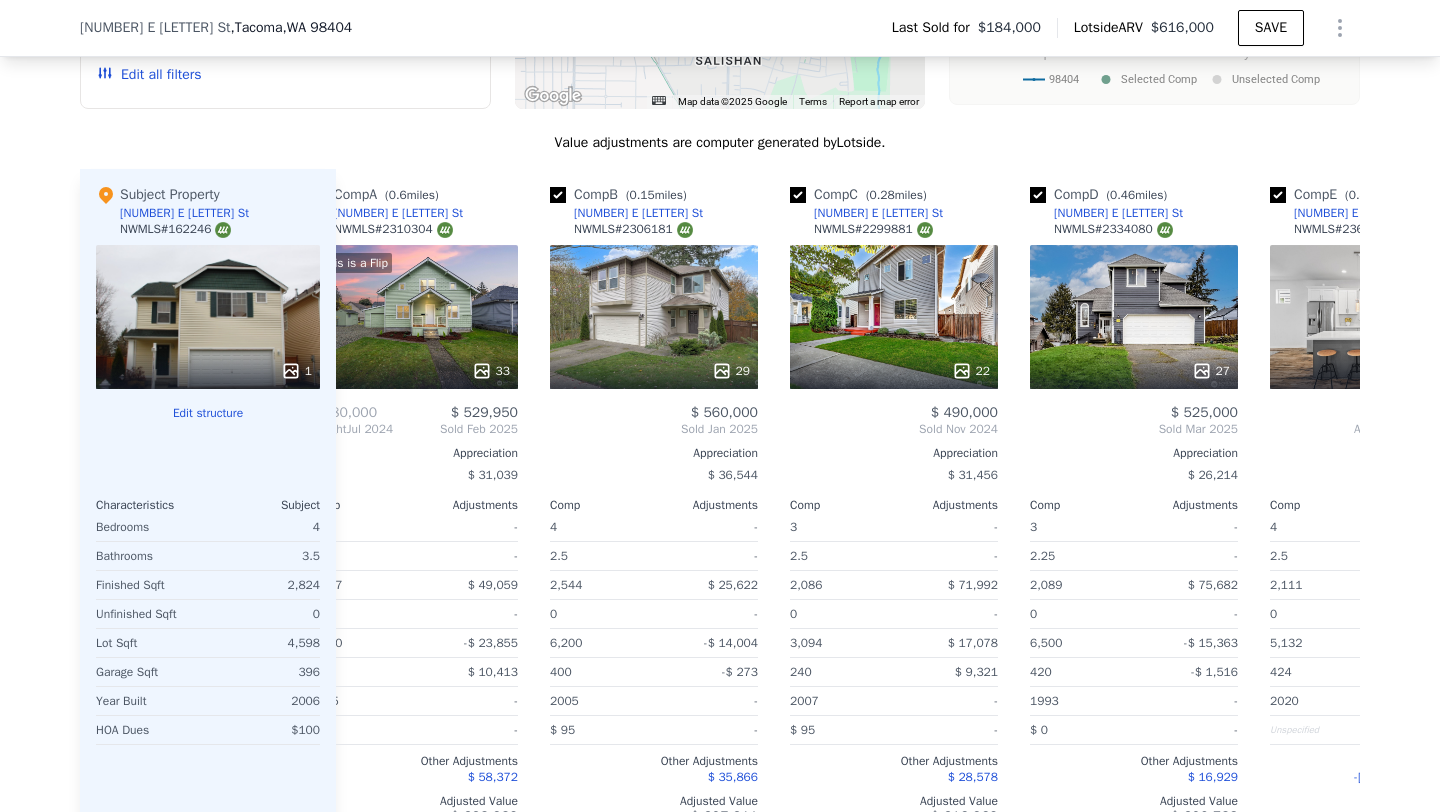 scroll, scrollTop: 0, scrollLeft: 224, axis: horizontal 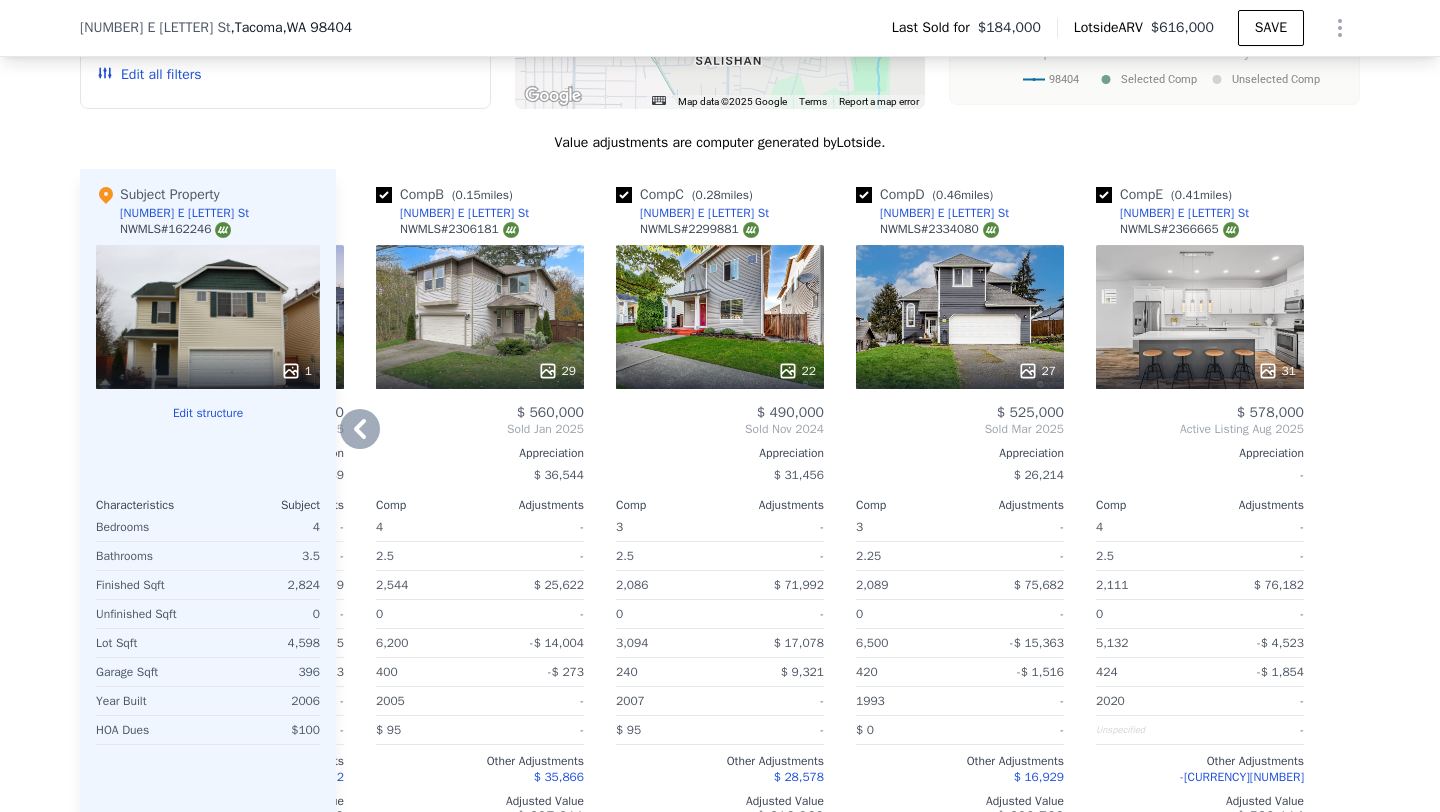 click 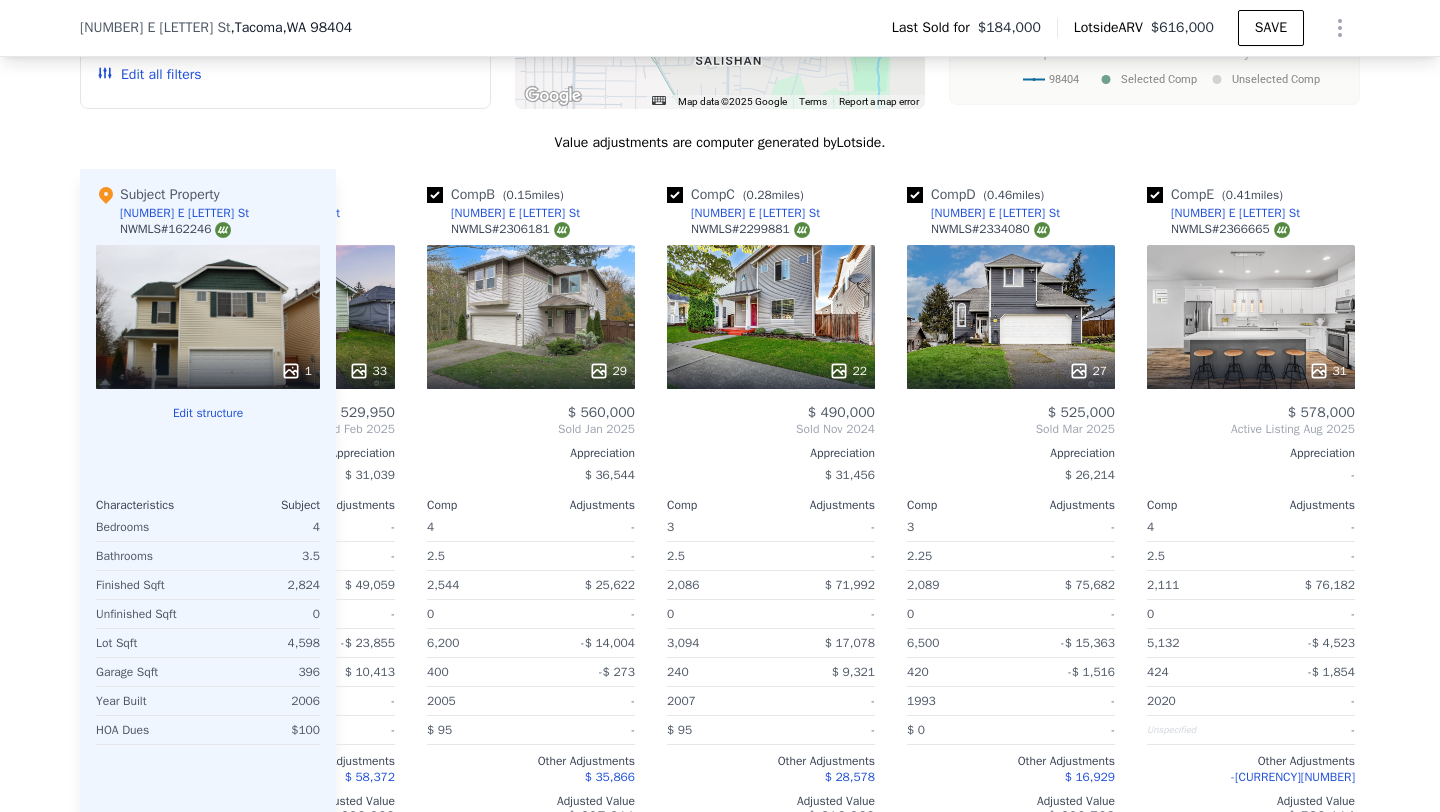 scroll, scrollTop: 0, scrollLeft: 0, axis: both 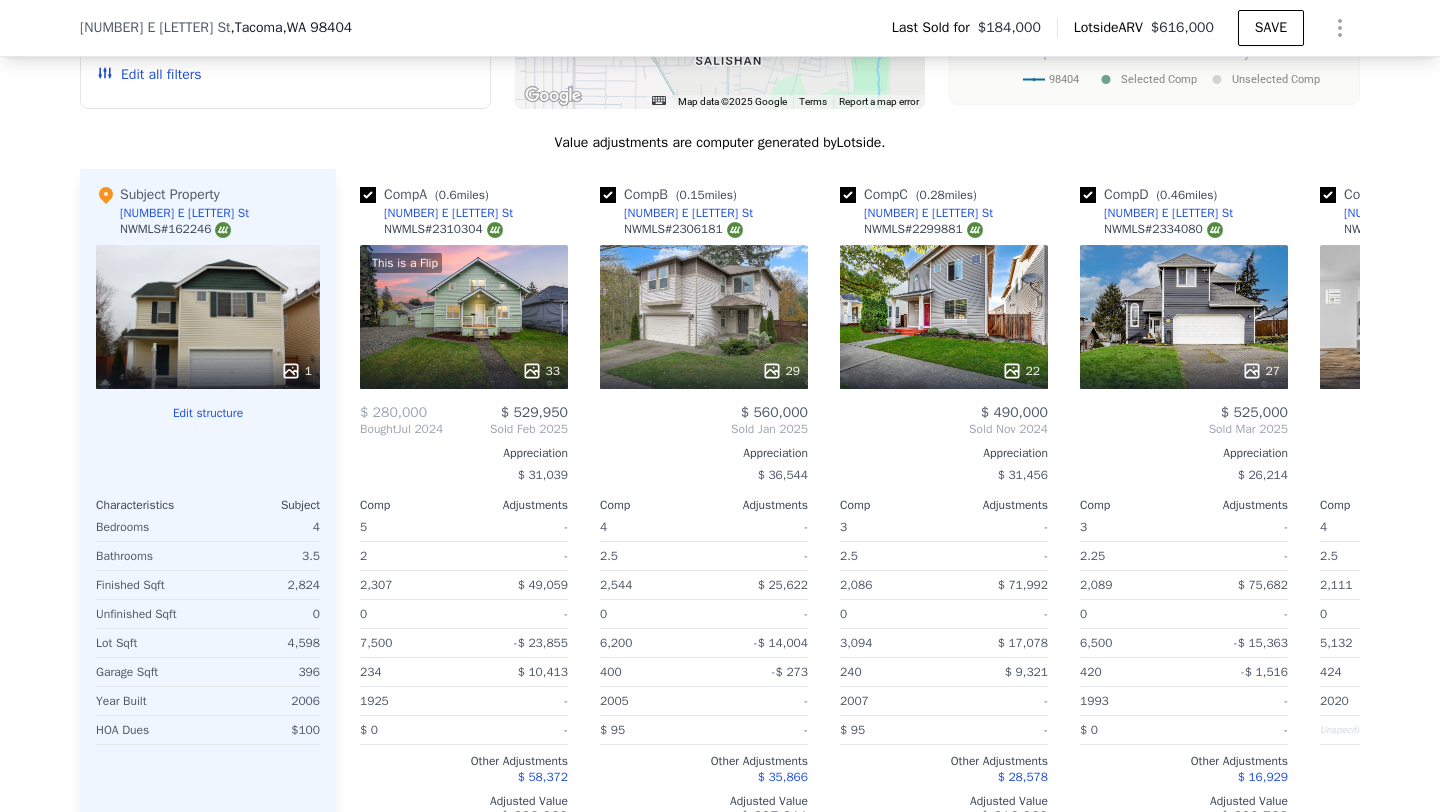 drag, startPoint x: 175, startPoint y: 230, endPoint x: 103, endPoint y: 226, distance: 72.11102 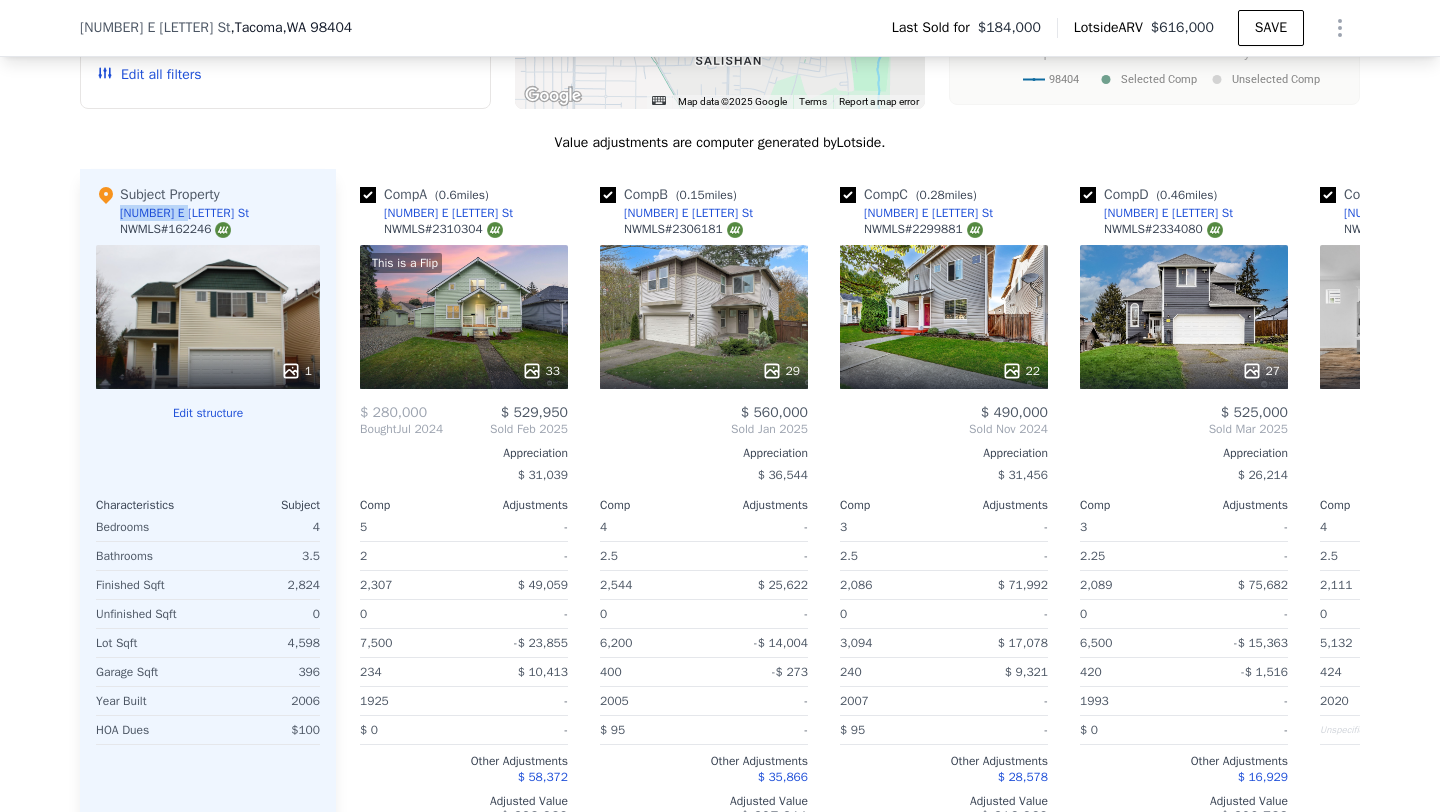 drag, startPoint x: 184, startPoint y: 227, endPoint x: 105, endPoint y: 230, distance: 79.05694 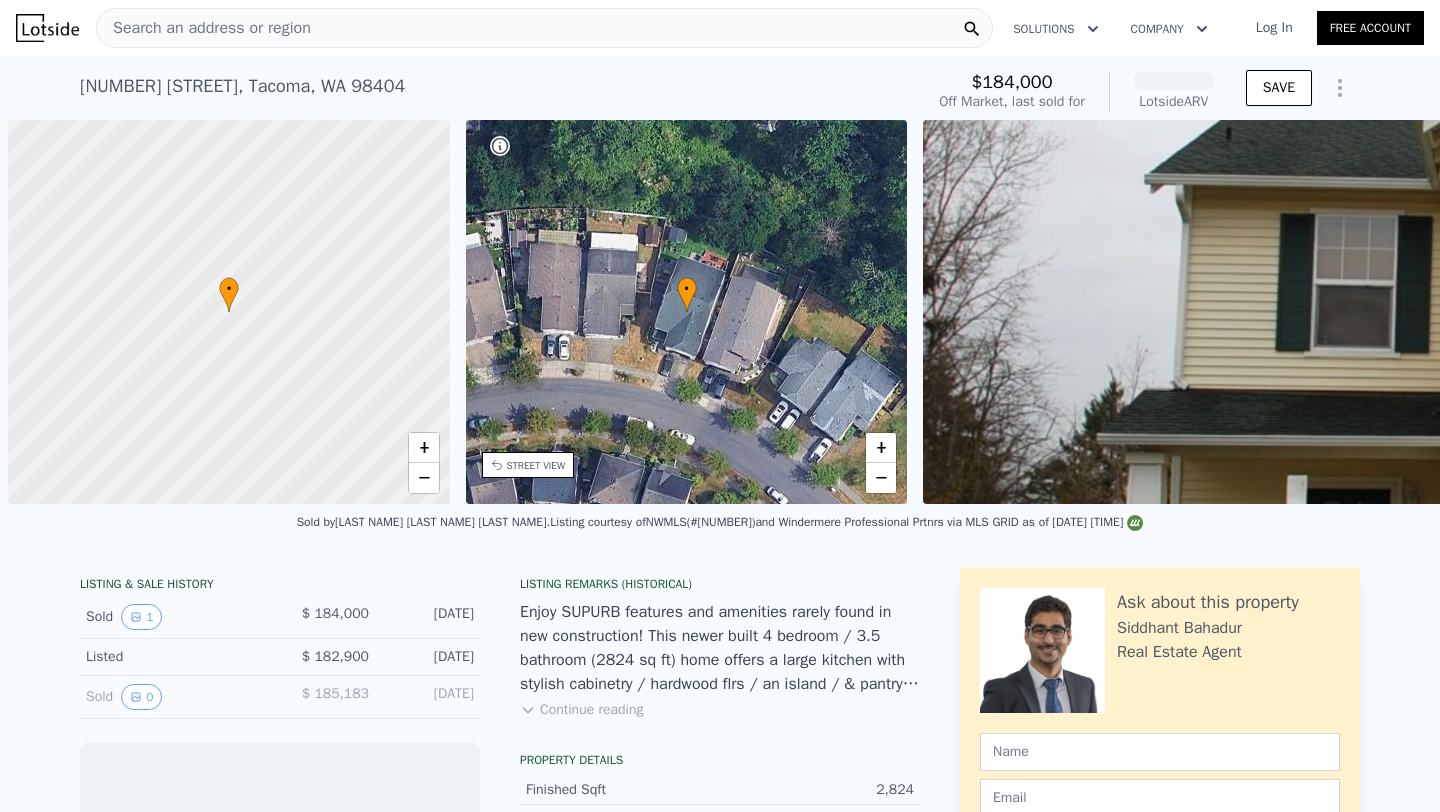 scroll, scrollTop: 0, scrollLeft: 0, axis: both 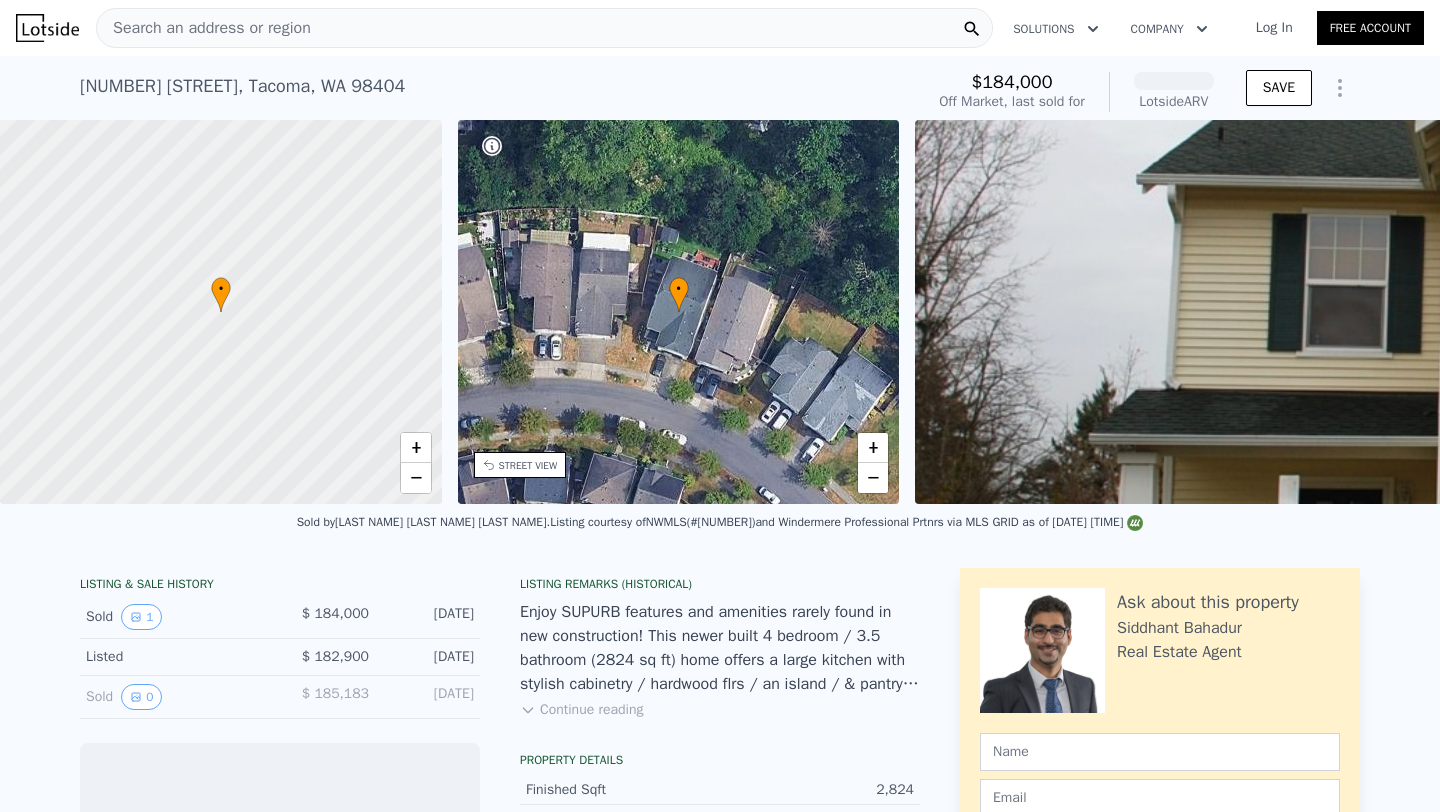 click on "3773 E R St ,   Tacoma ,   WA   98404" at bounding box center (242, 86) 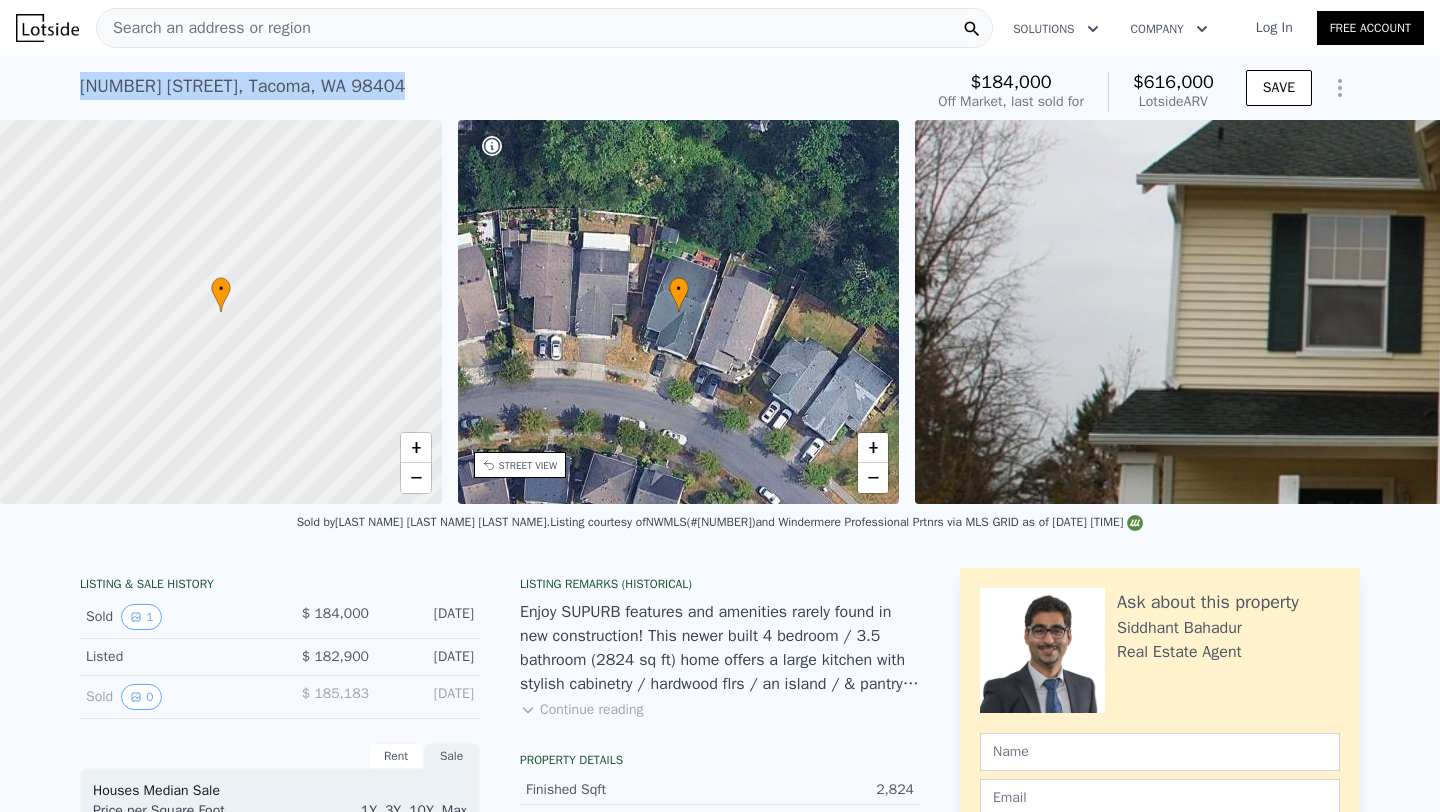 copy on "3773 E R St ,   Tacoma ,   WA   98404 Sold Feb 2011 for  $184k (~ARV  $616k )" 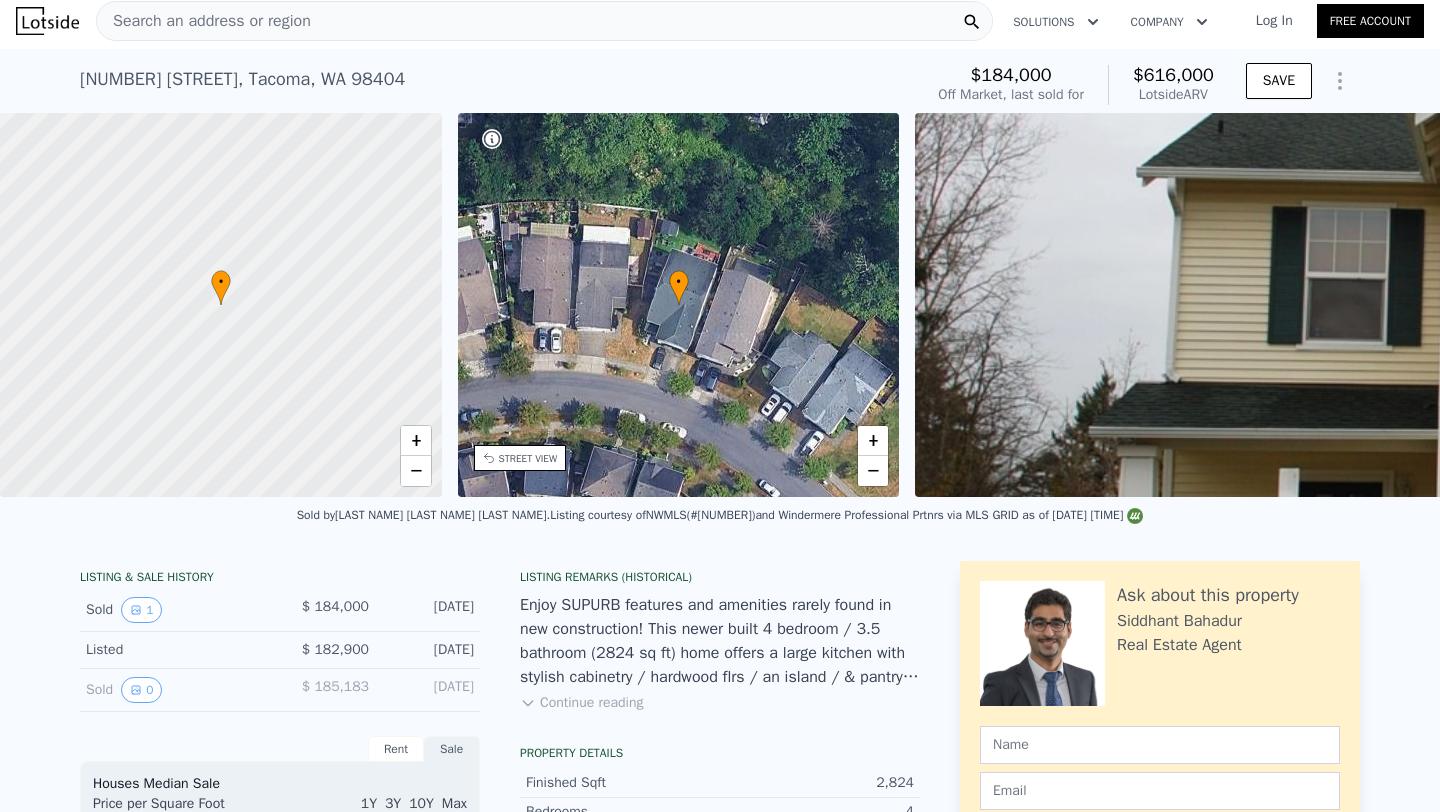 scroll, scrollTop: 0, scrollLeft: 0, axis: both 